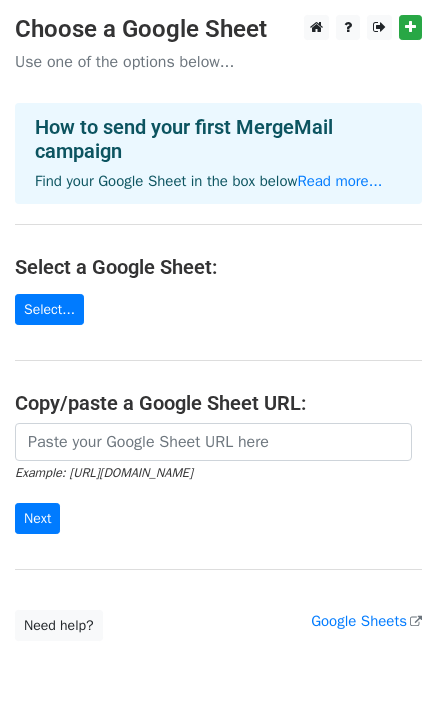 scroll, scrollTop: 0, scrollLeft: 0, axis: both 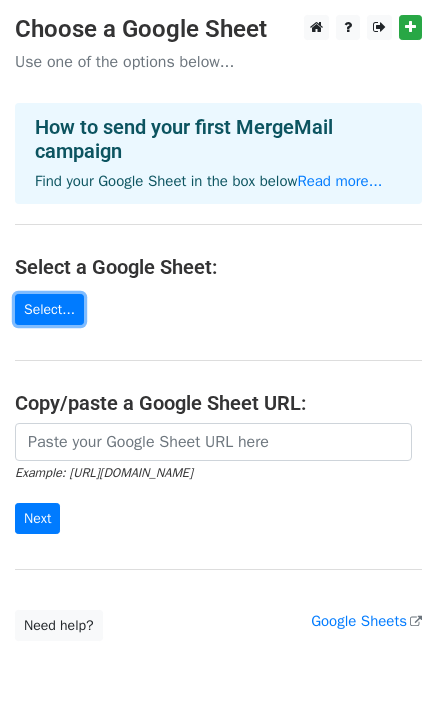 click on "Select..." at bounding box center [49, 309] 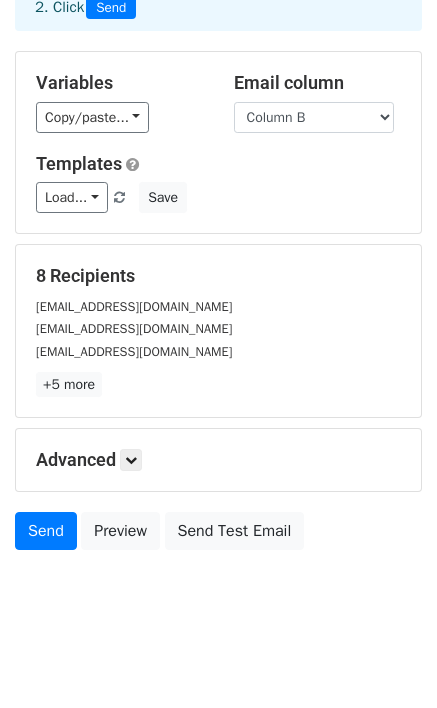 scroll, scrollTop: 0, scrollLeft: 0, axis: both 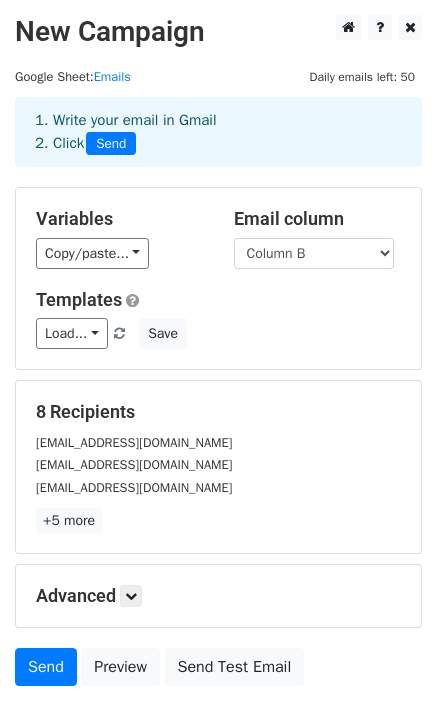click on "Send" at bounding box center (111, 144) 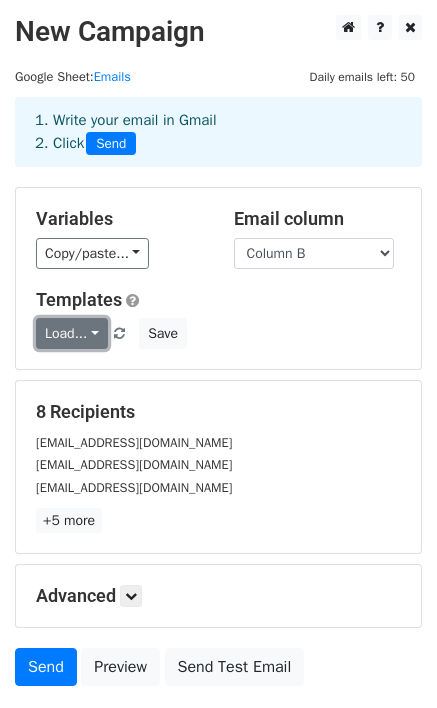 click on "Load..." at bounding box center [72, 333] 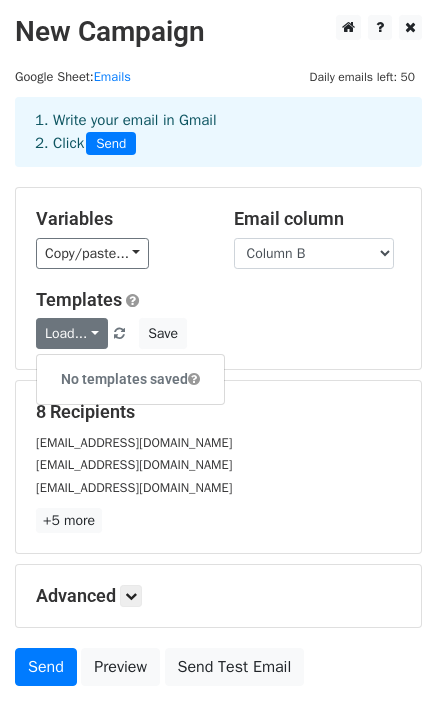 click on "Templates
Load...
No templates saved
Save" at bounding box center [218, 319] 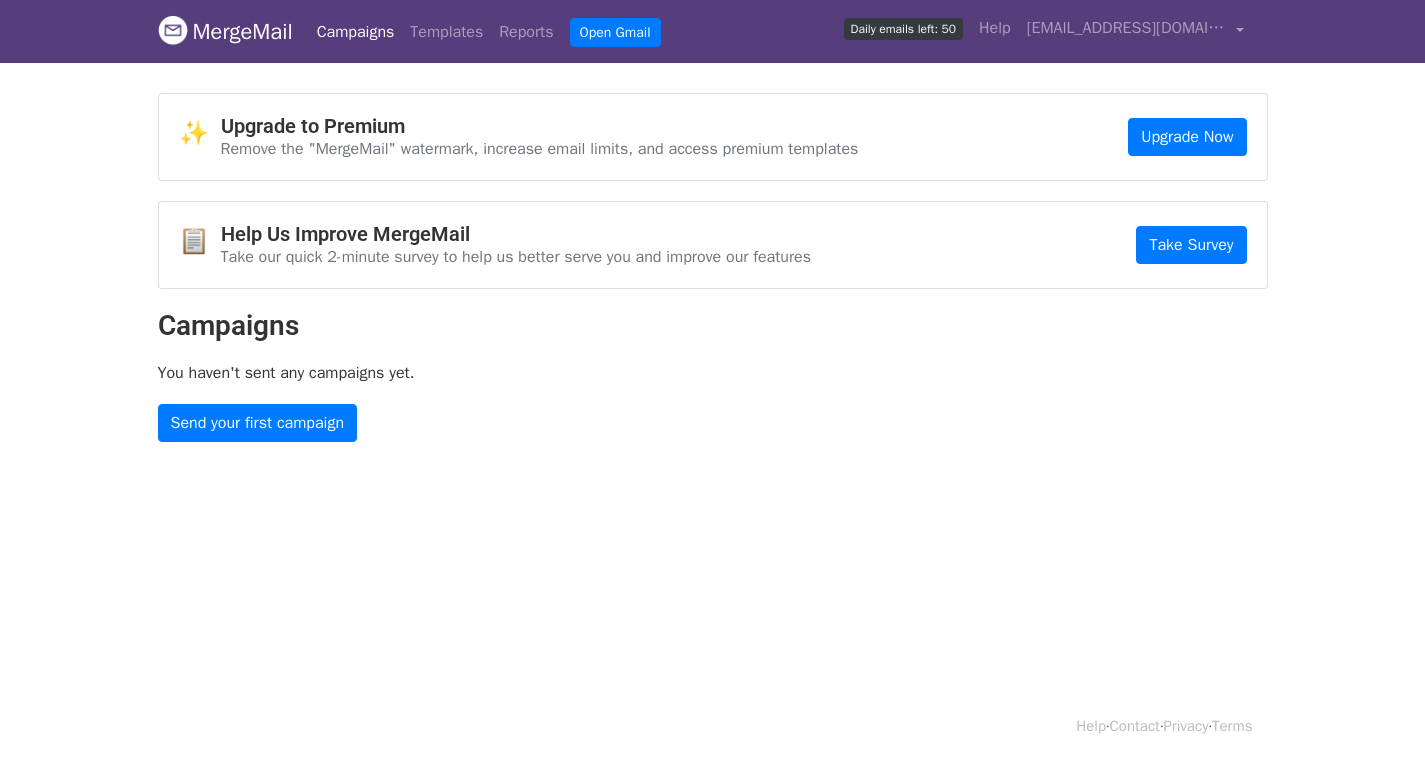 scroll, scrollTop: 0, scrollLeft: 0, axis: both 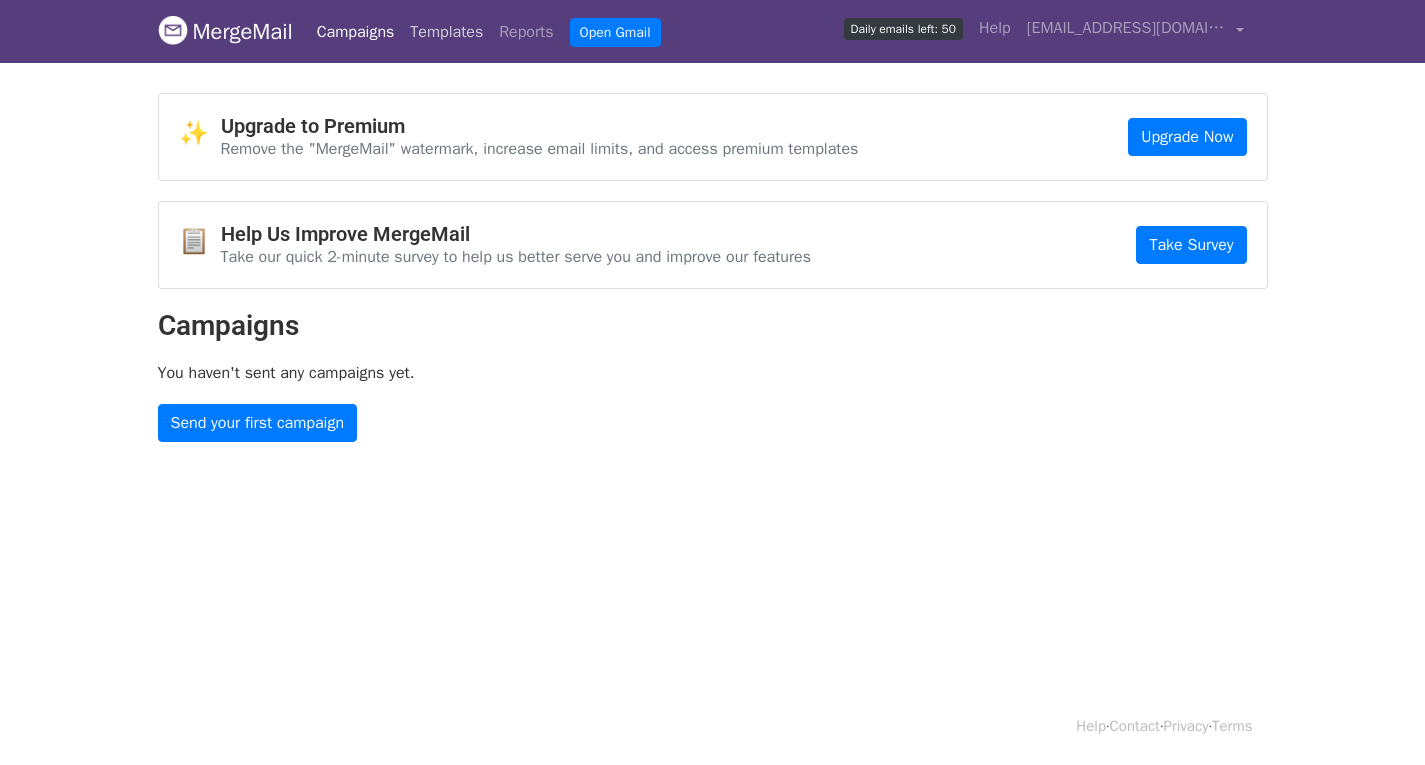 click on "Templates" at bounding box center (446, 32) 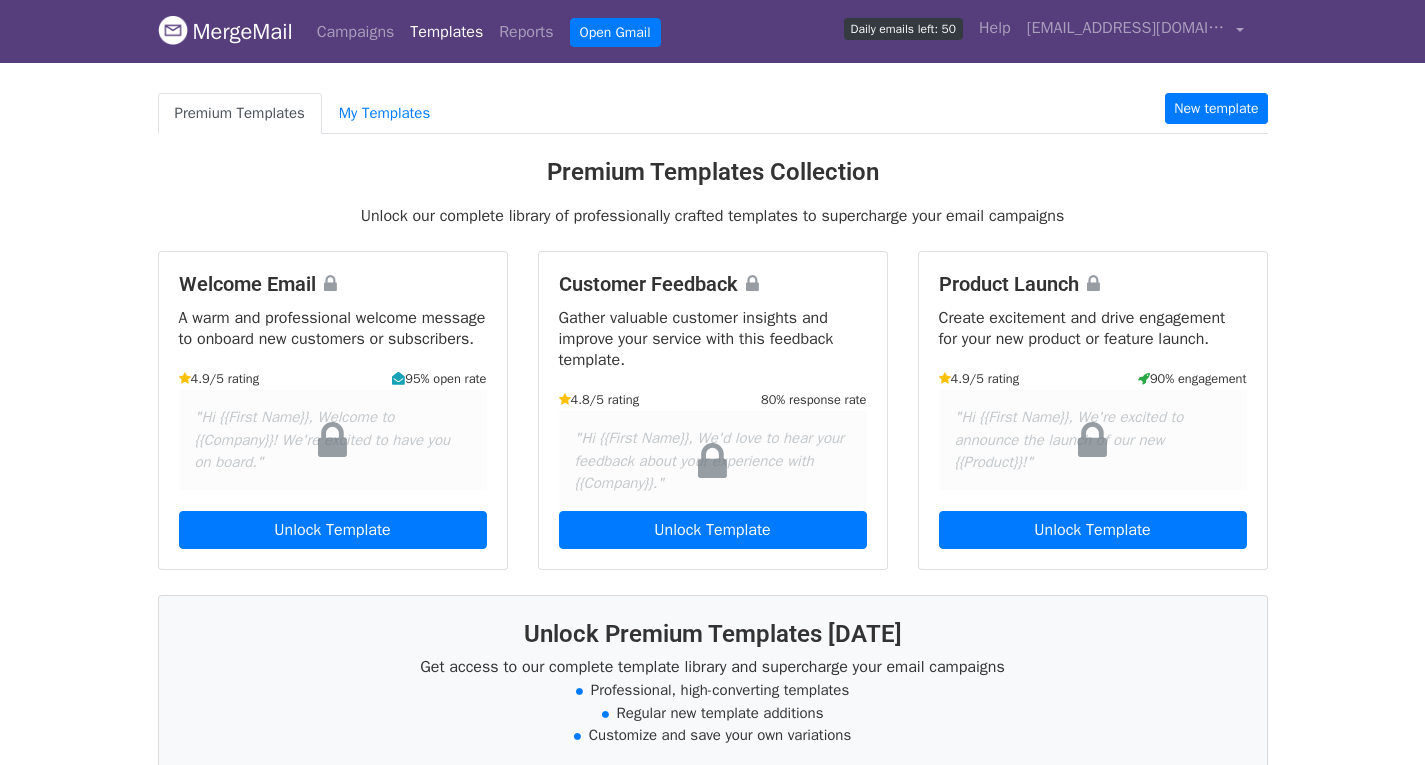 scroll, scrollTop: 0, scrollLeft: 0, axis: both 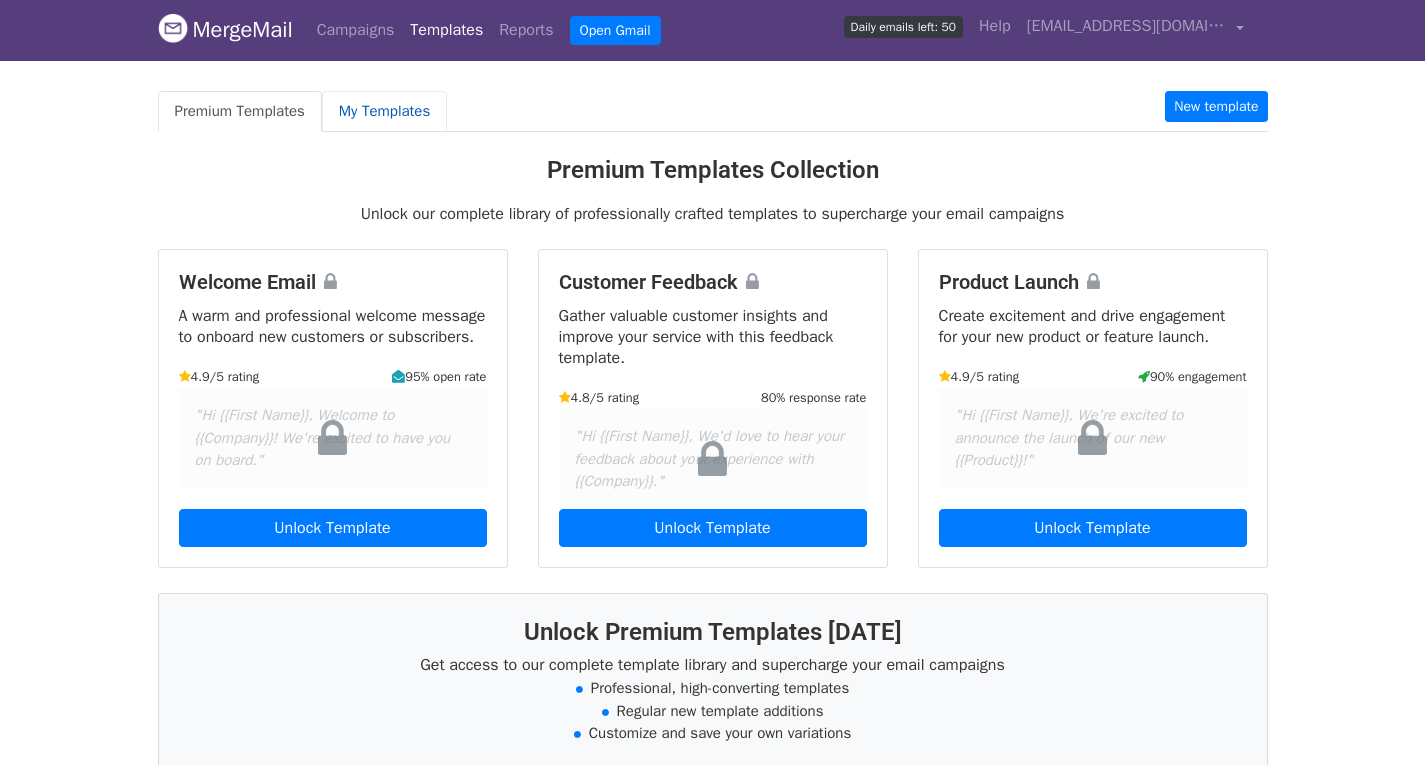 click on "My Templates" at bounding box center (384, 111) 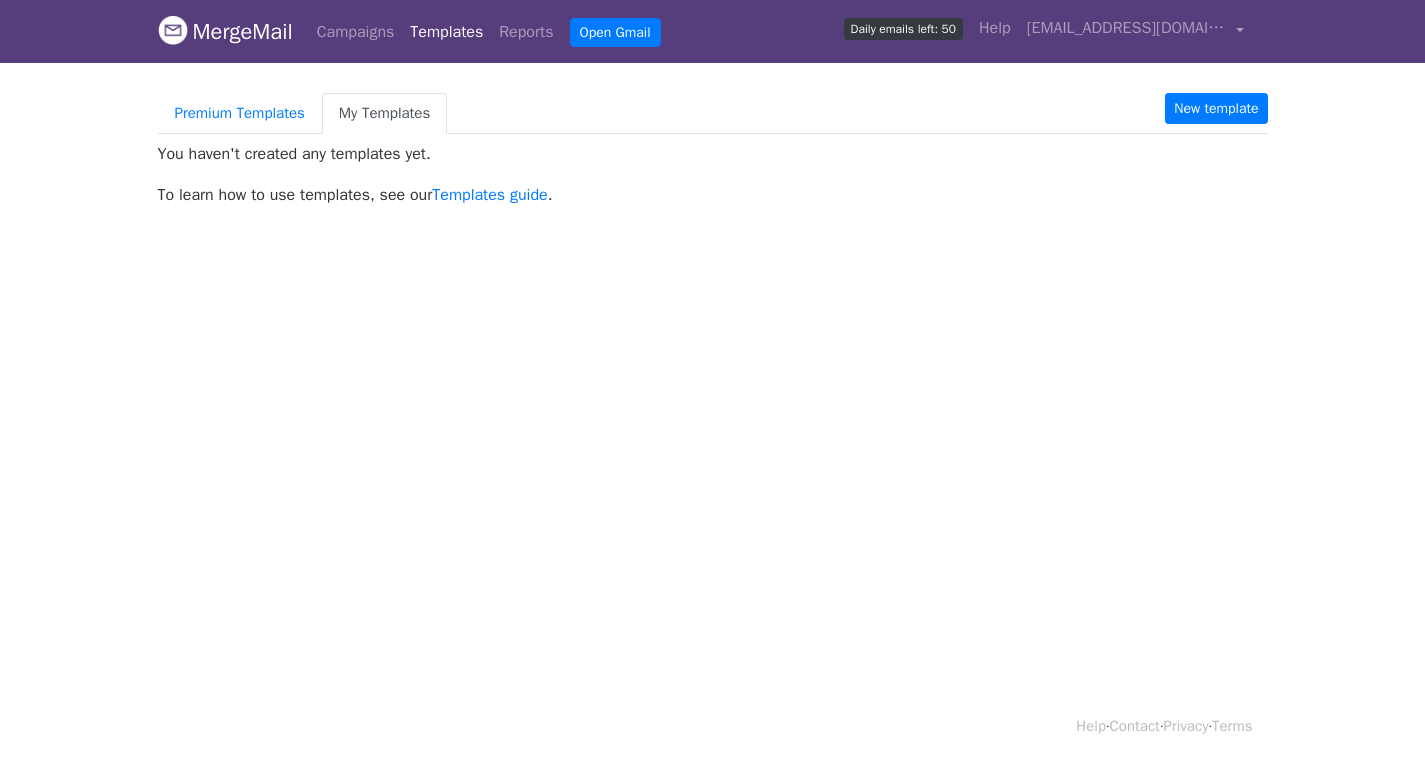 scroll, scrollTop: 0, scrollLeft: 0, axis: both 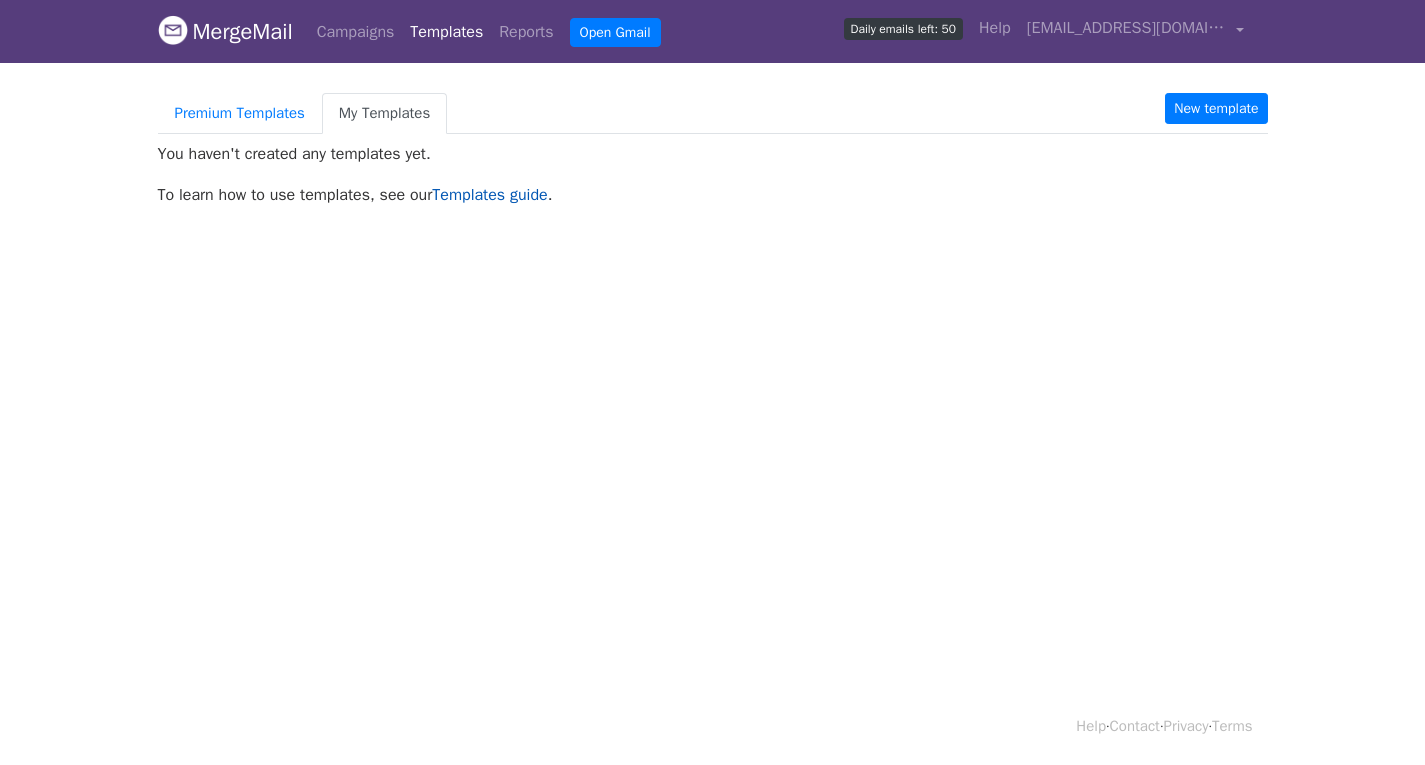 click on "Templates guide" at bounding box center [489, 195] 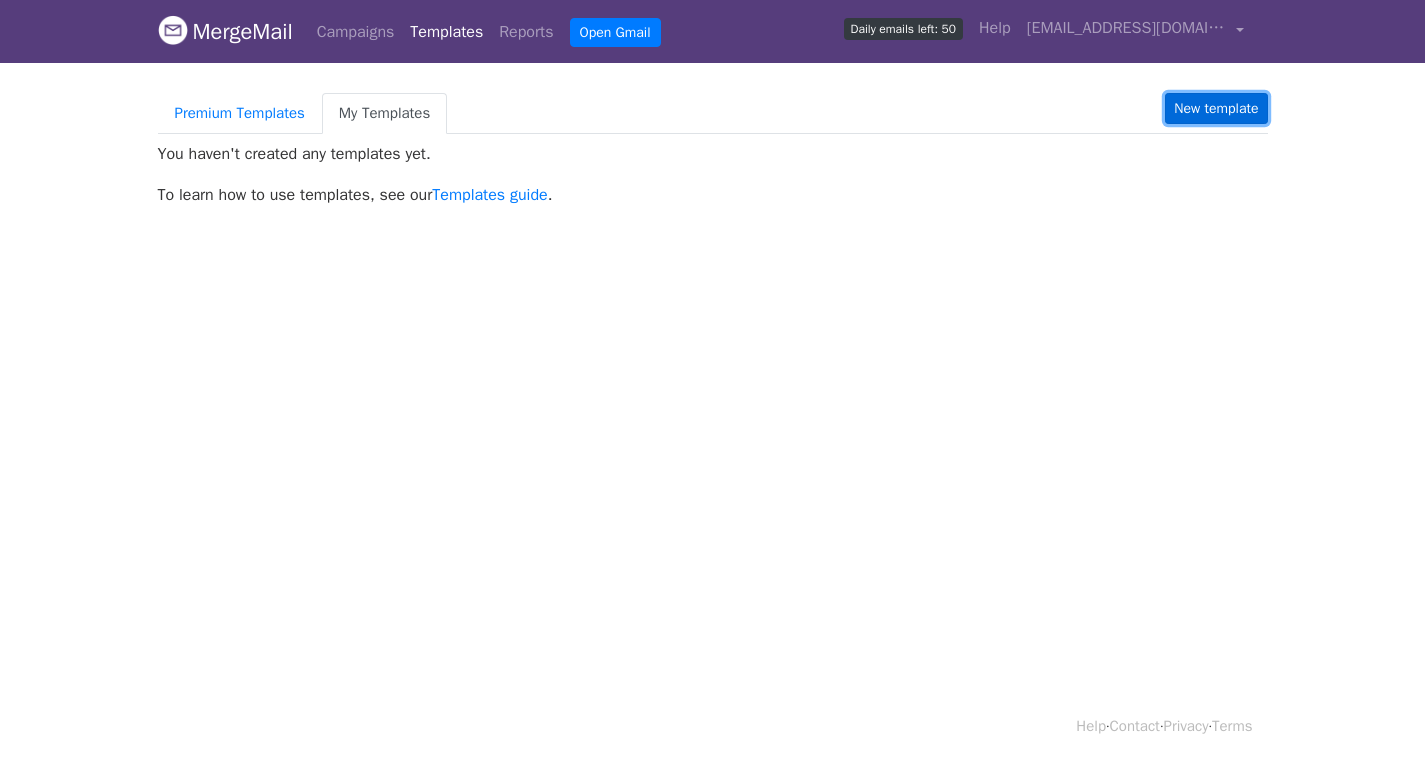 click on "New template" at bounding box center (1216, 108) 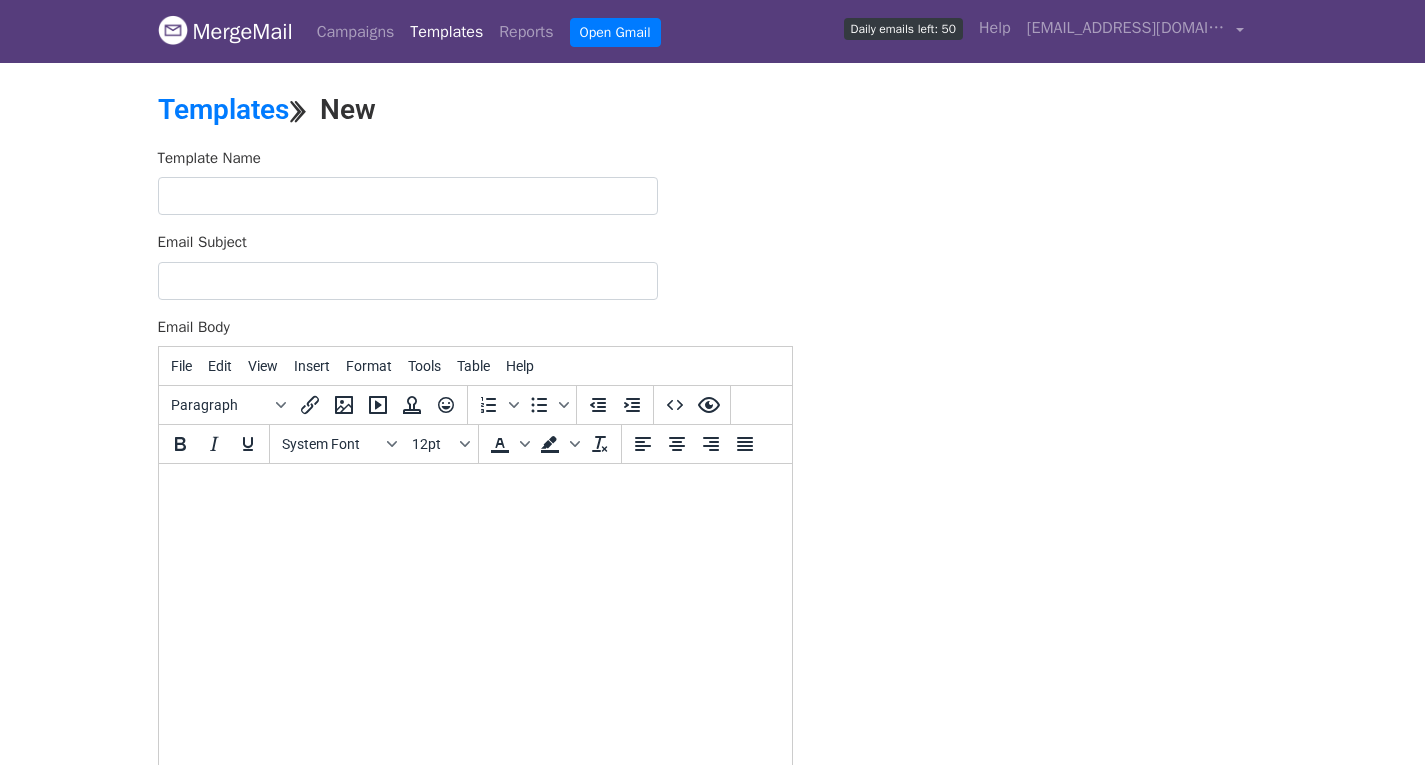 scroll, scrollTop: 0, scrollLeft: 0, axis: both 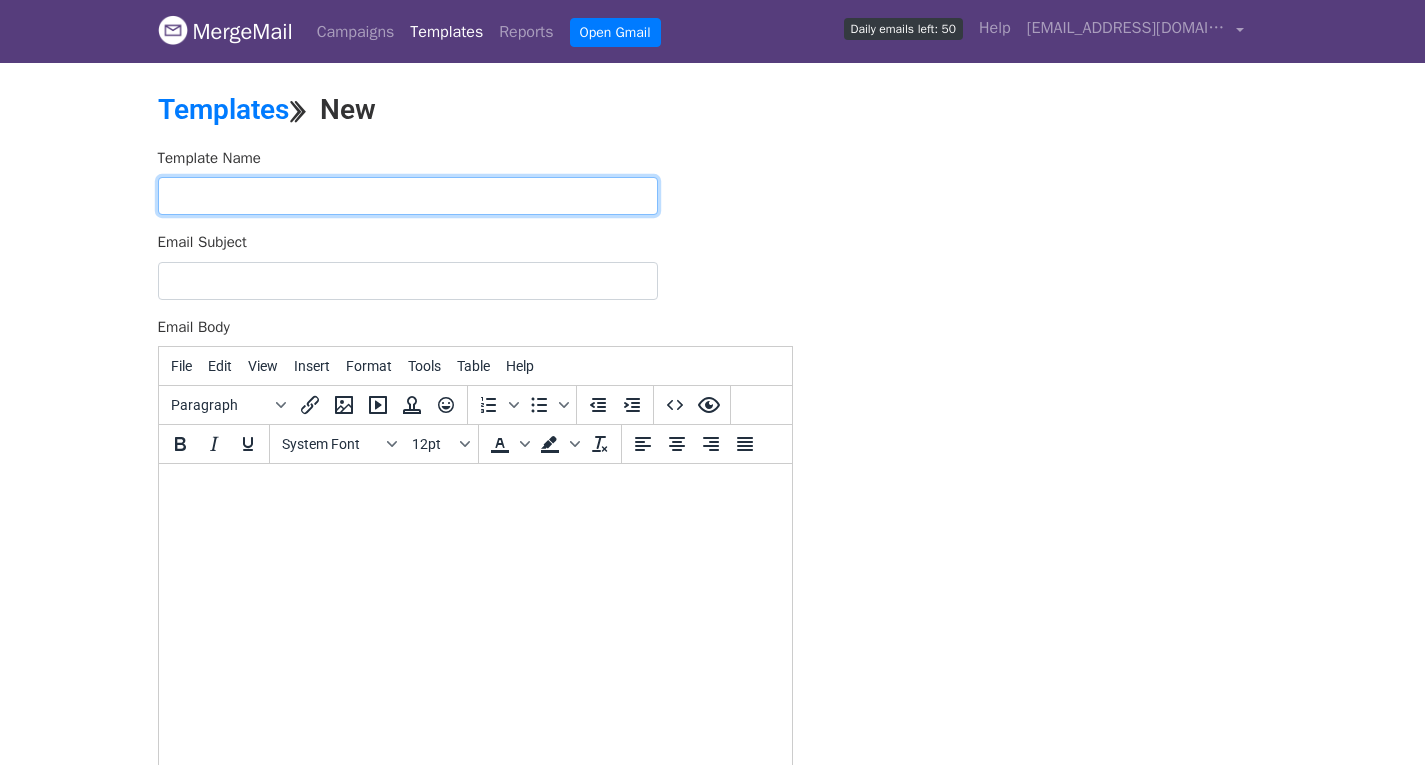 click at bounding box center [408, 196] 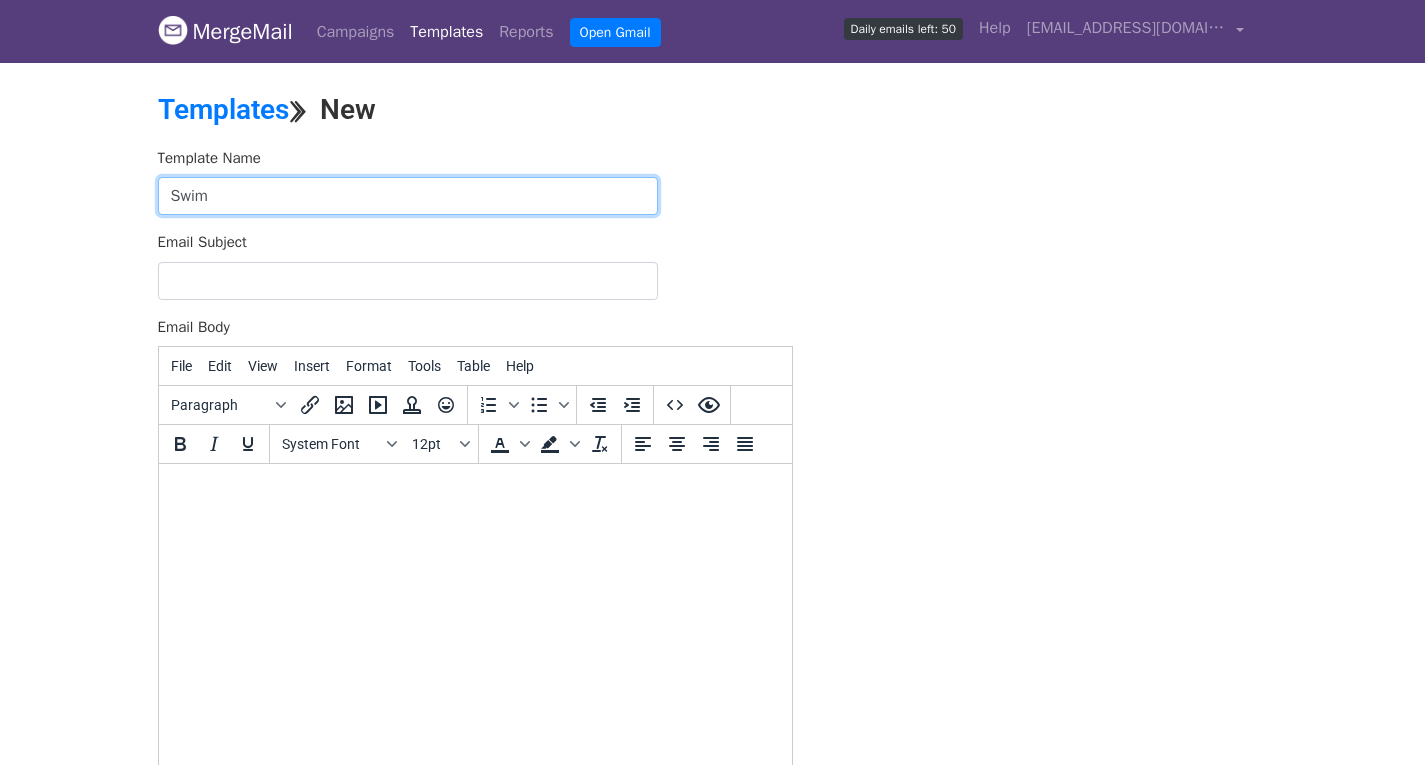 type on "Swim" 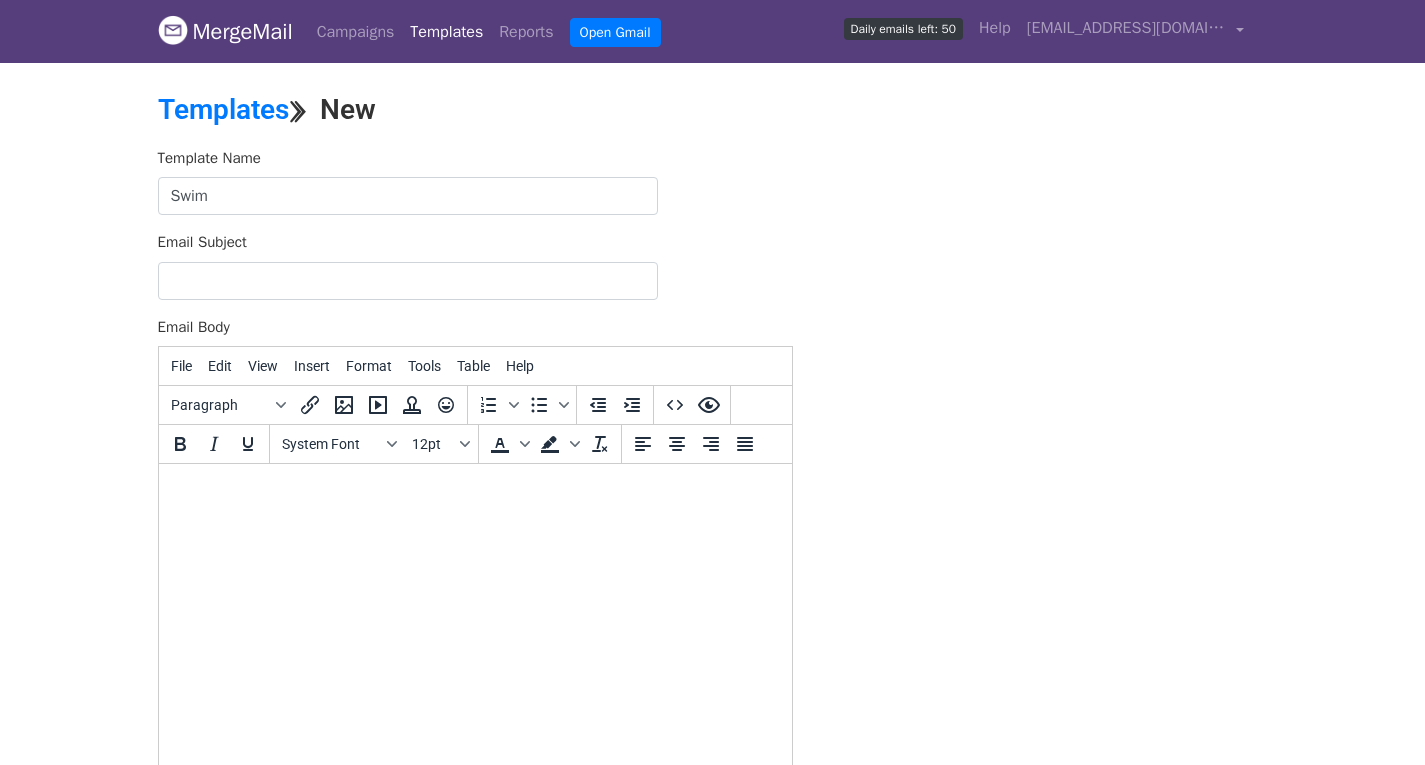 click at bounding box center [474, 491] 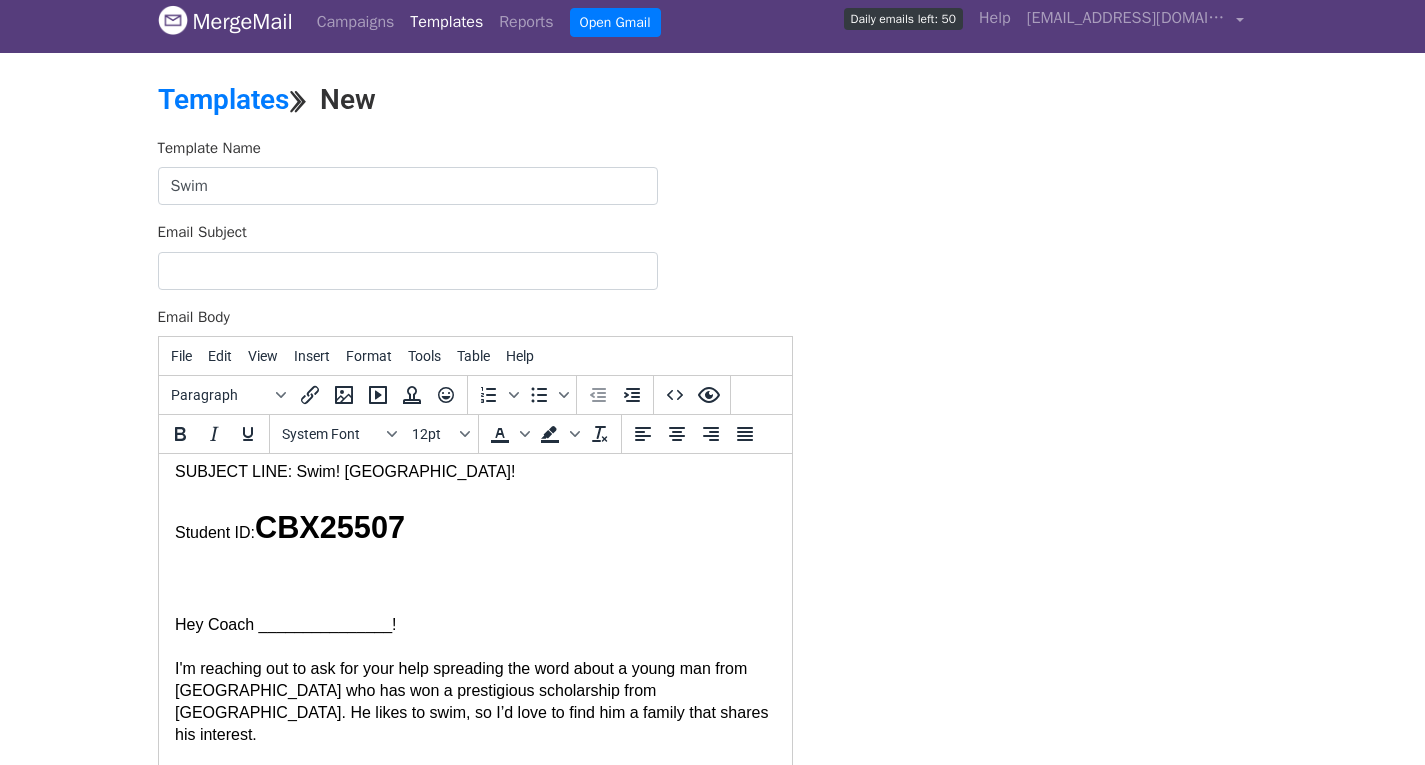 scroll, scrollTop: 0, scrollLeft: 0, axis: both 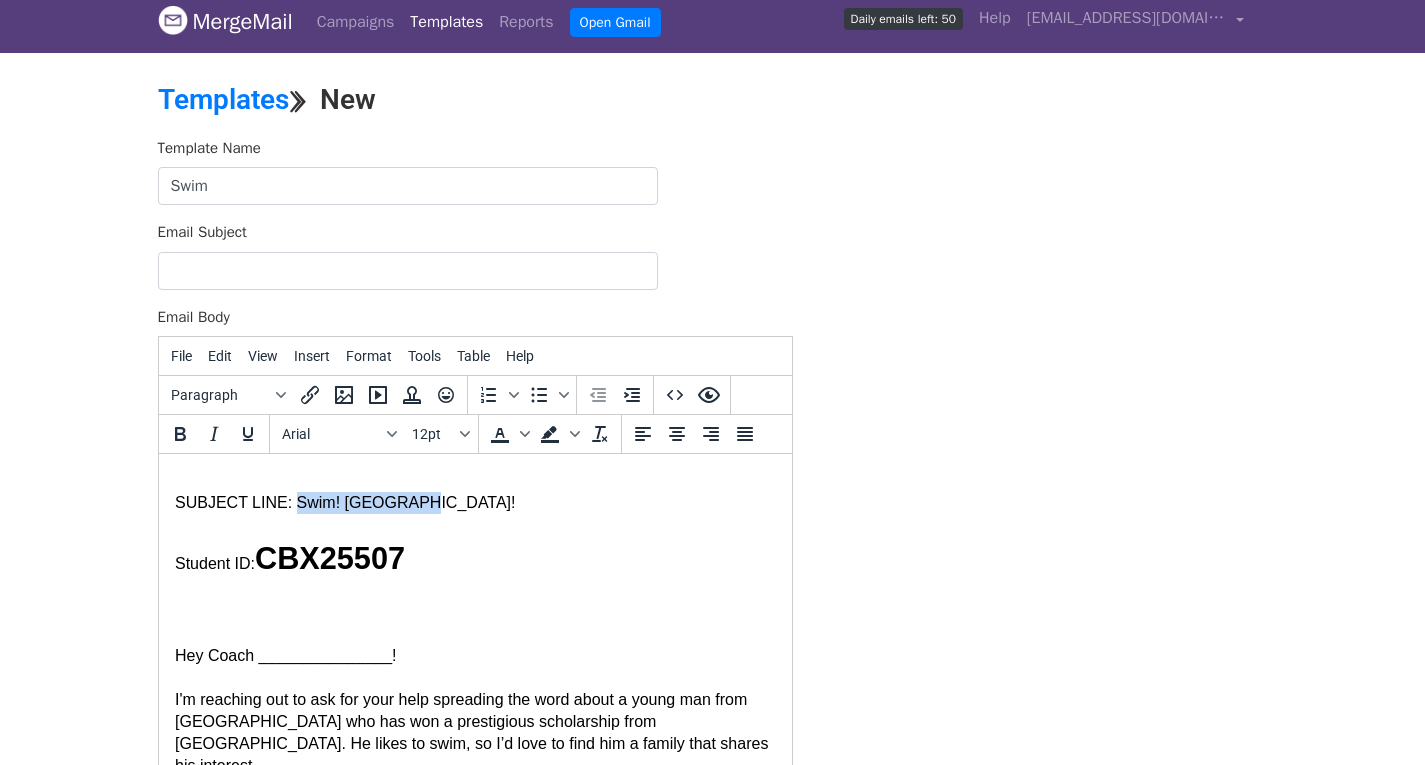 drag, startPoint x: 436, startPoint y: 498, endPoint x: 298, endPoint y: 500, distance: 138.0145 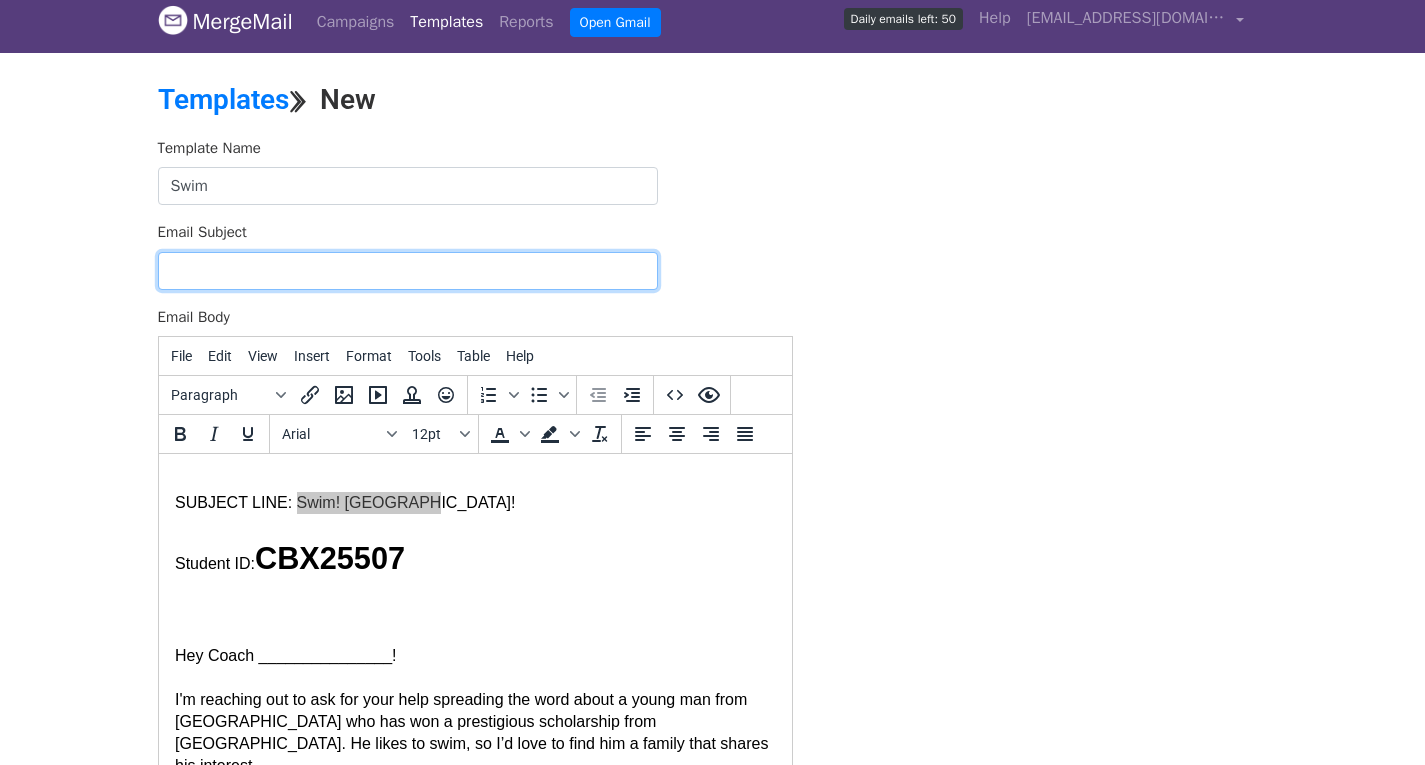 click on "Email Subject" at bounding box center (408, 271) 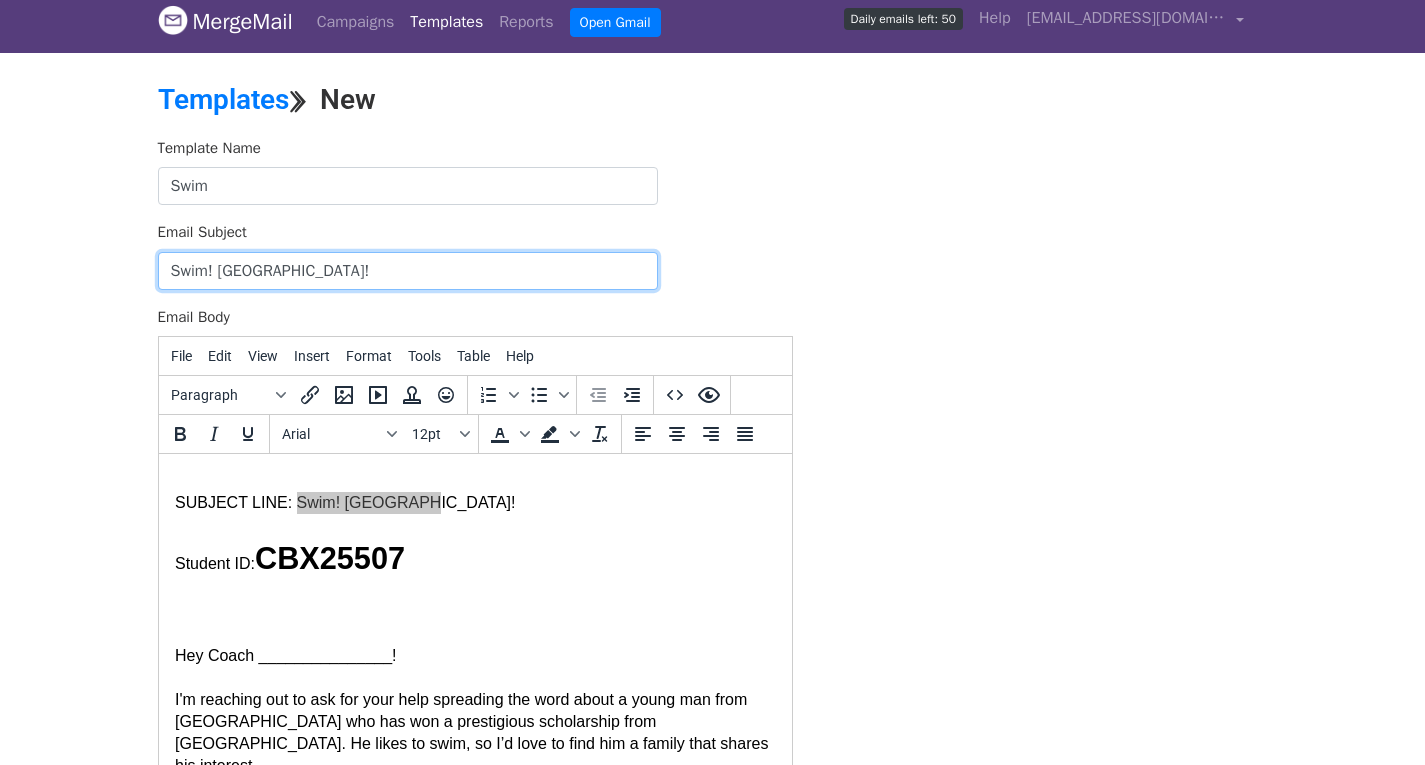 type on "Swim! Germany!" 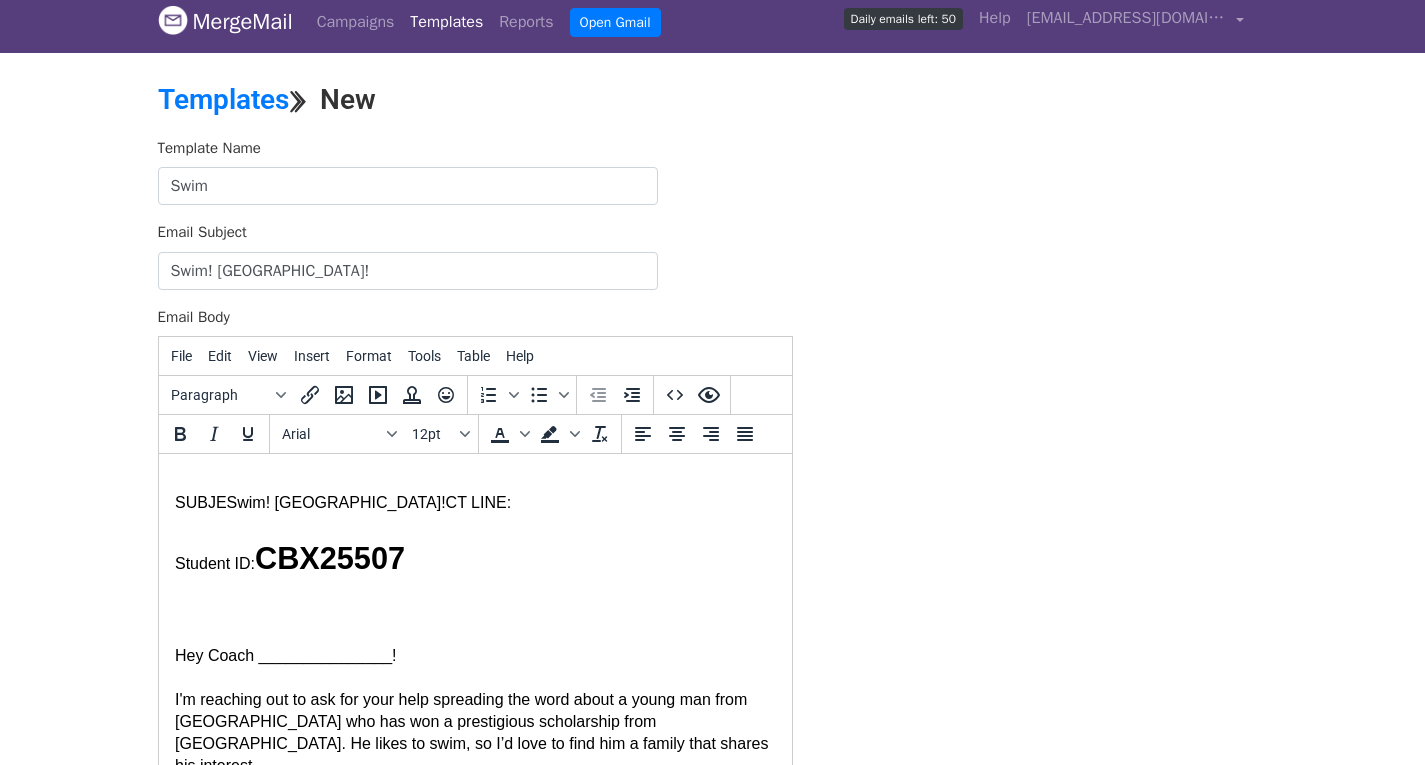 drag, startPoint x: 416, startPoint y: 499, endPoint x: 187, endPoint y: 505, distance: 229.07858 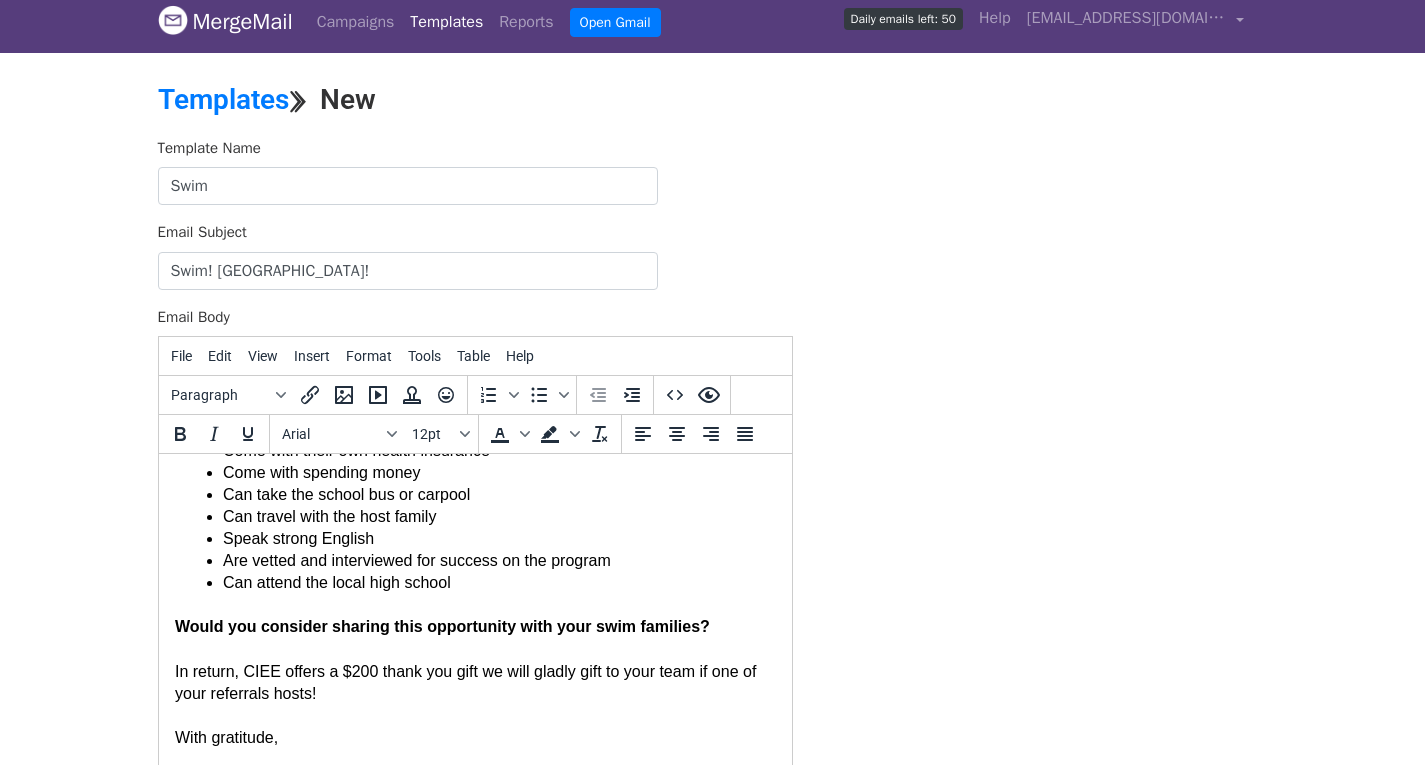 scroll, scrollTop: 246, scrollLeft: 0, axis: vertical 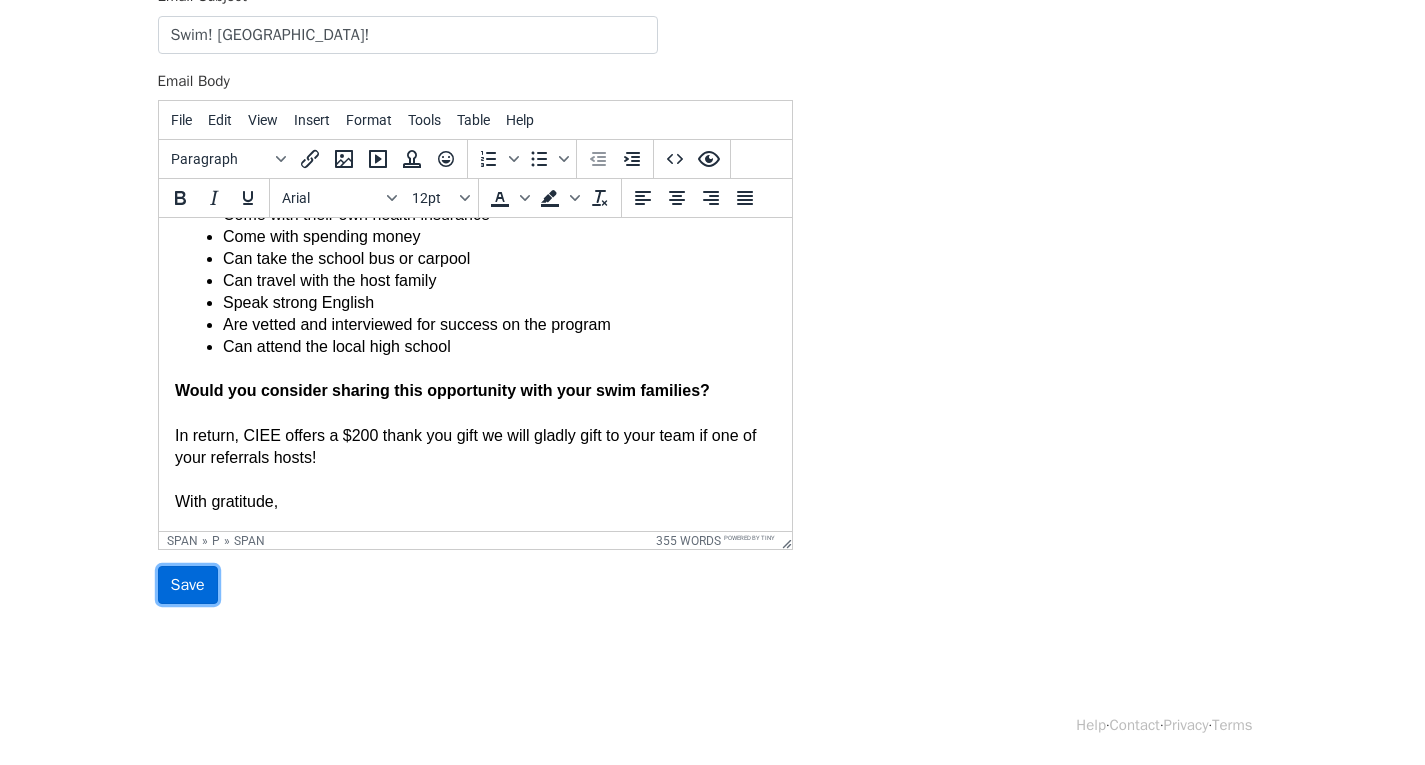 click on "Save" at bounding box center (188, 585) 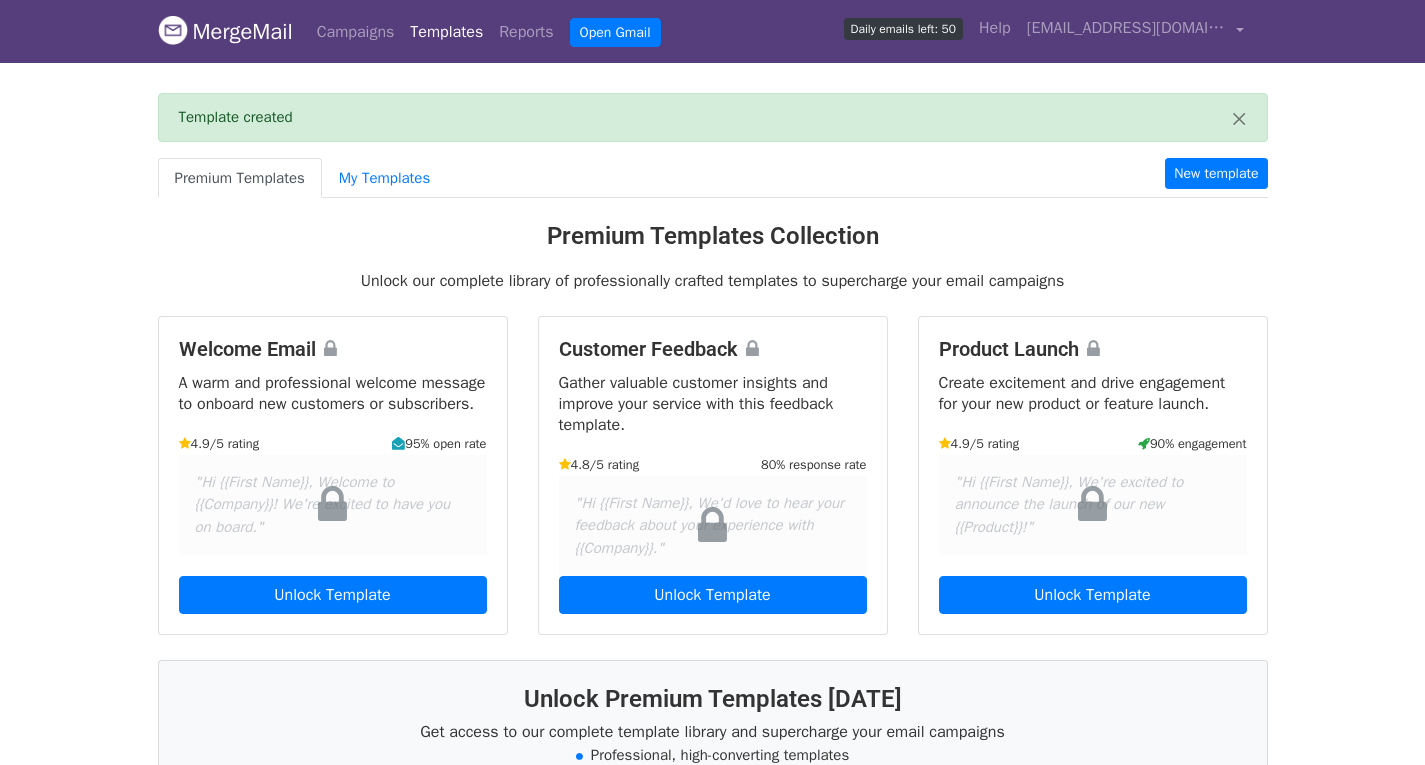 scroll, scrollTop: 0, scrollLeft: 0, axis: both 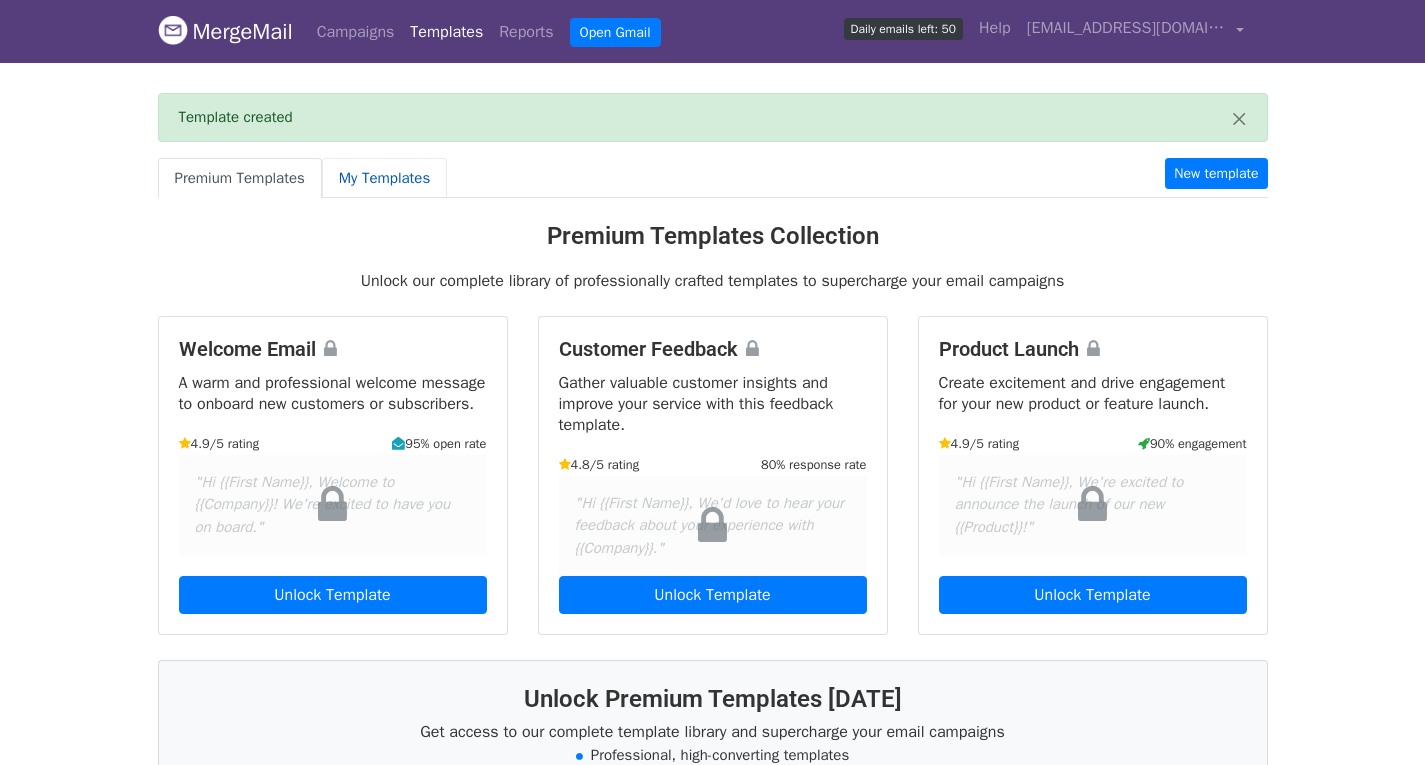 click on "My Templates" at bounding box center (384, 178) 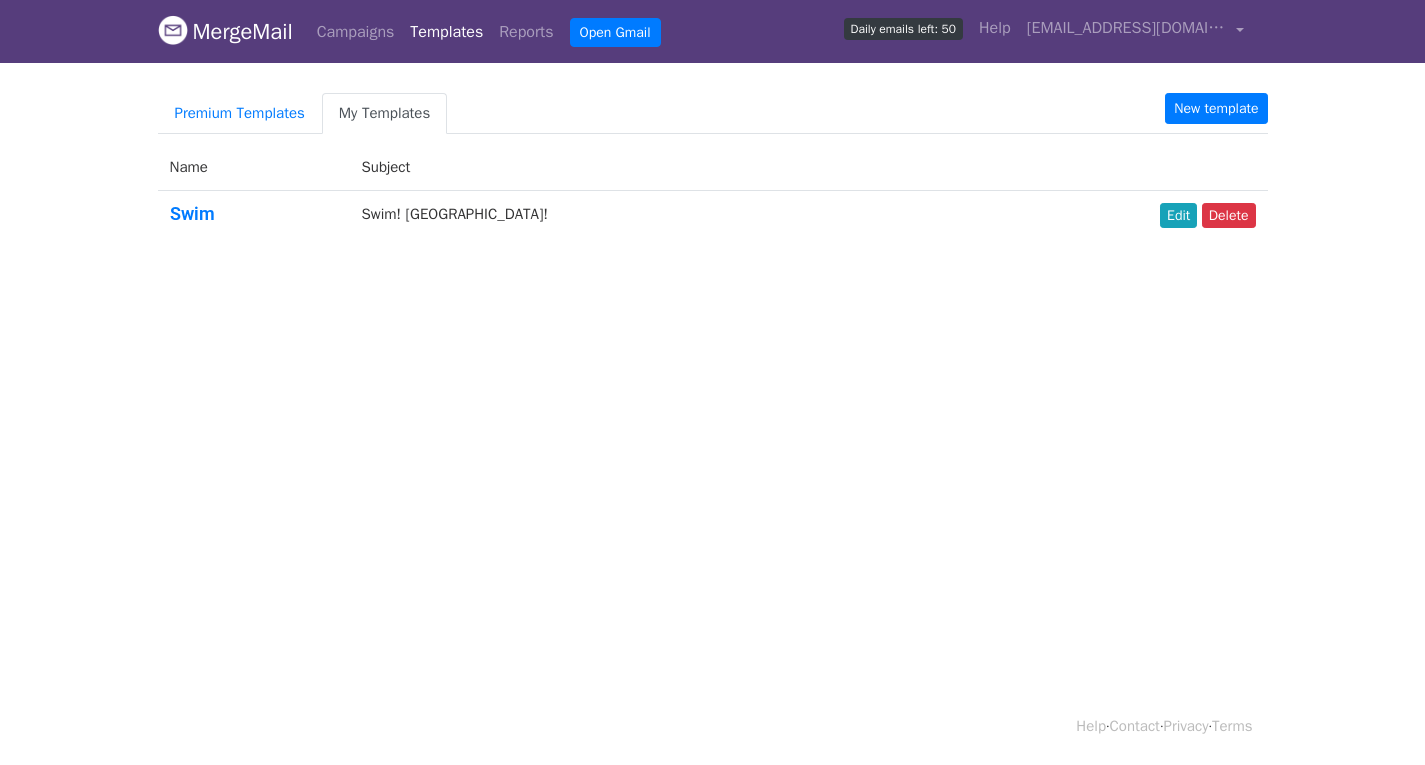 scroll, scrollTop: 0, scrollLeft: 0, axis: both 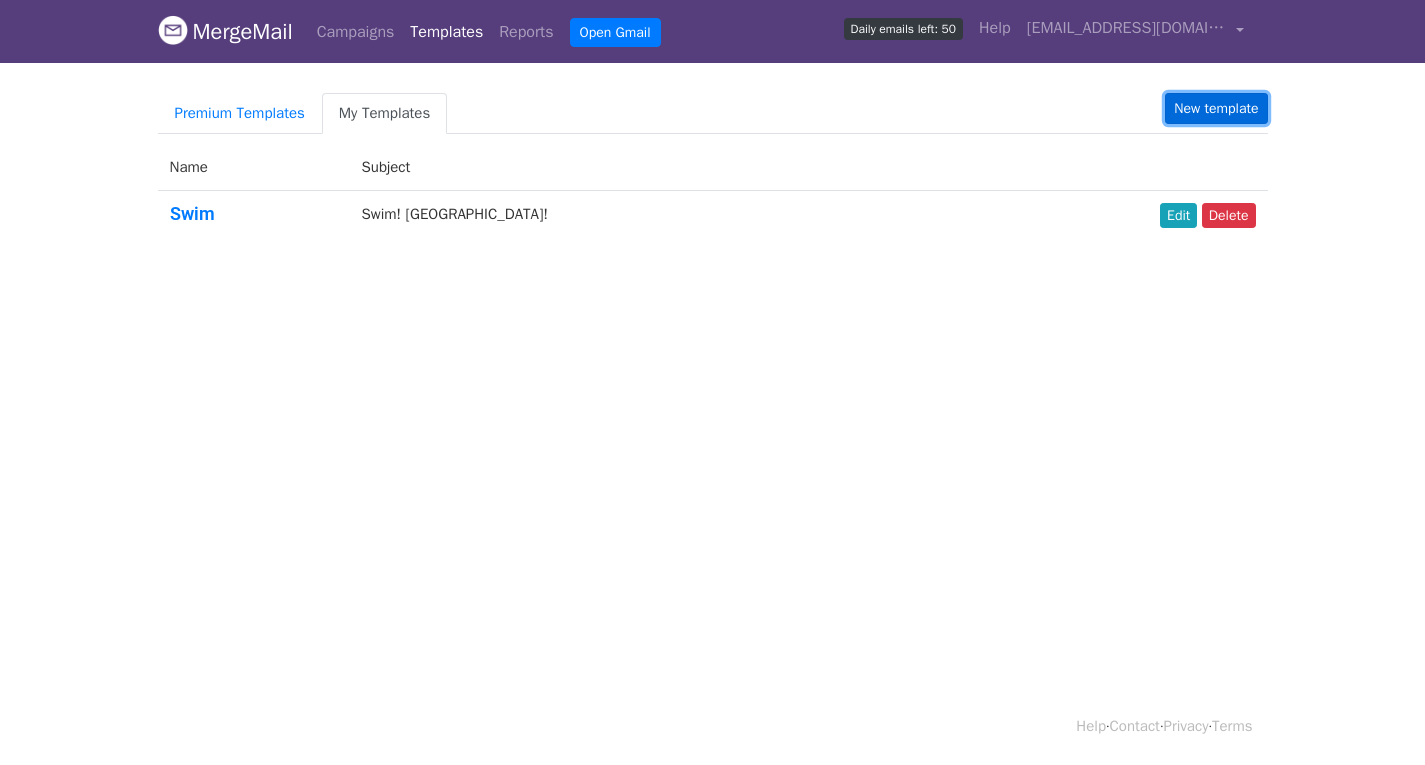 click on "New template" at bounding box center [1216, 108] 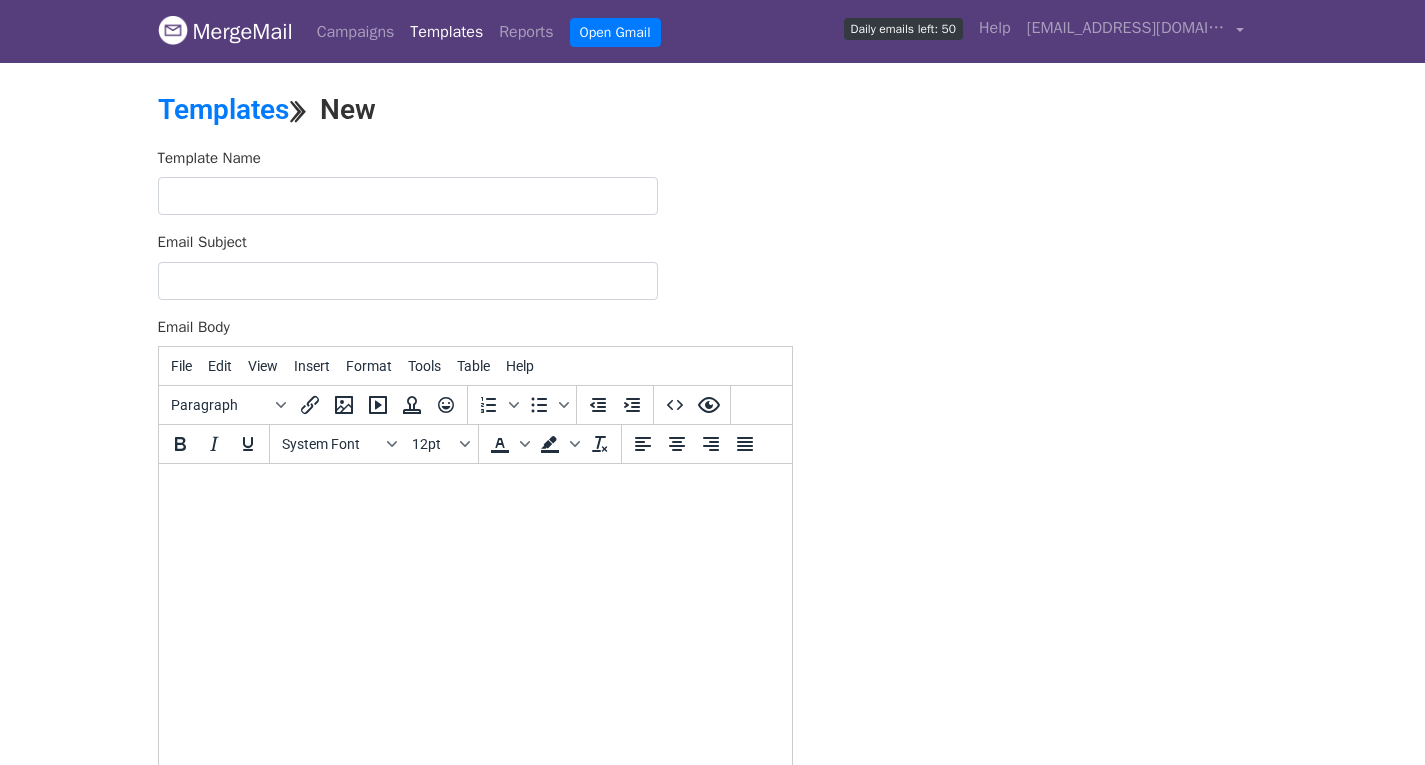 scroll, scrollTop: 0, scrollLeft: 0, axis: both 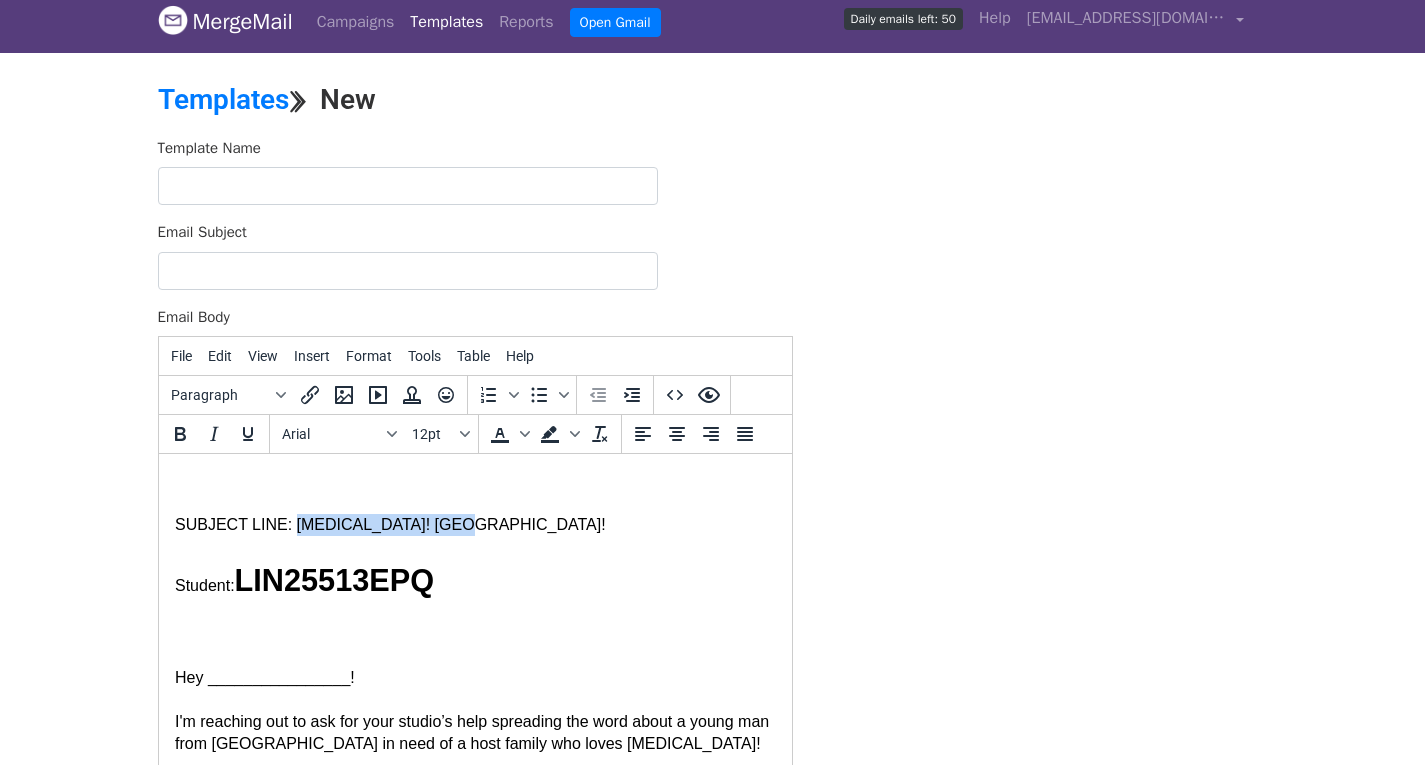 drag, startPoint x: 453, startPoint y: 525, endPoint x: 296, endPoint y: 530, distance: 157.0796 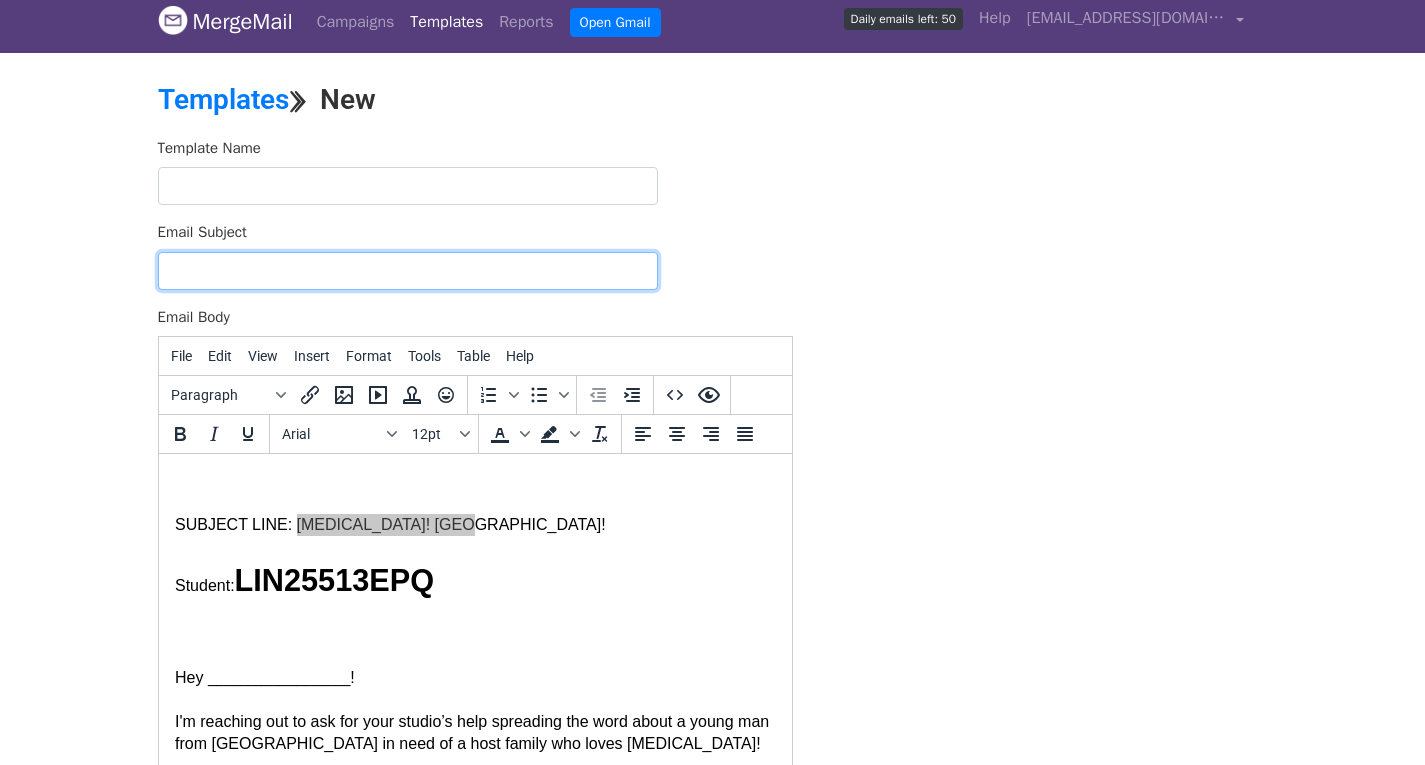 click on "Email Subject" at bounding box center (408, 271) 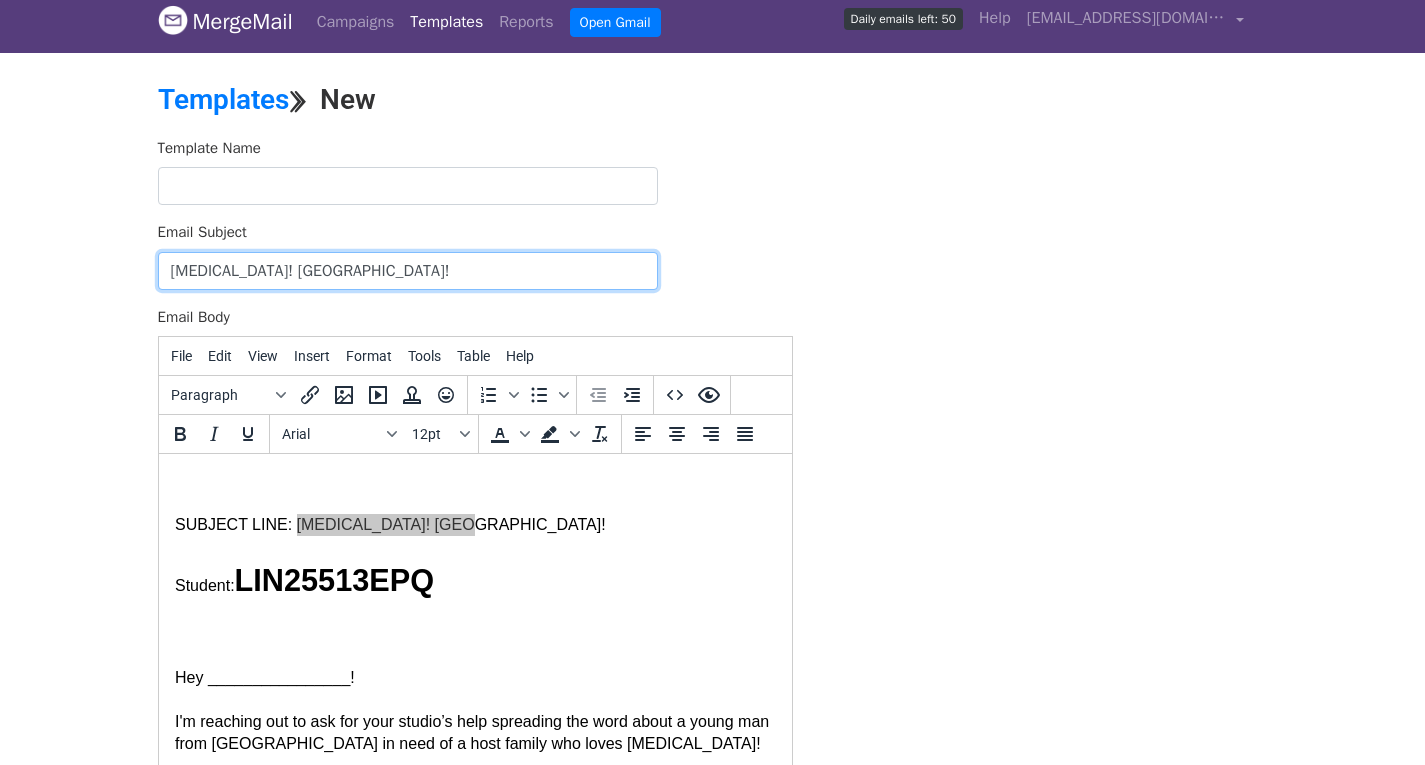 click on "Martial arts! Spain!" at bounding box center (408, 271) 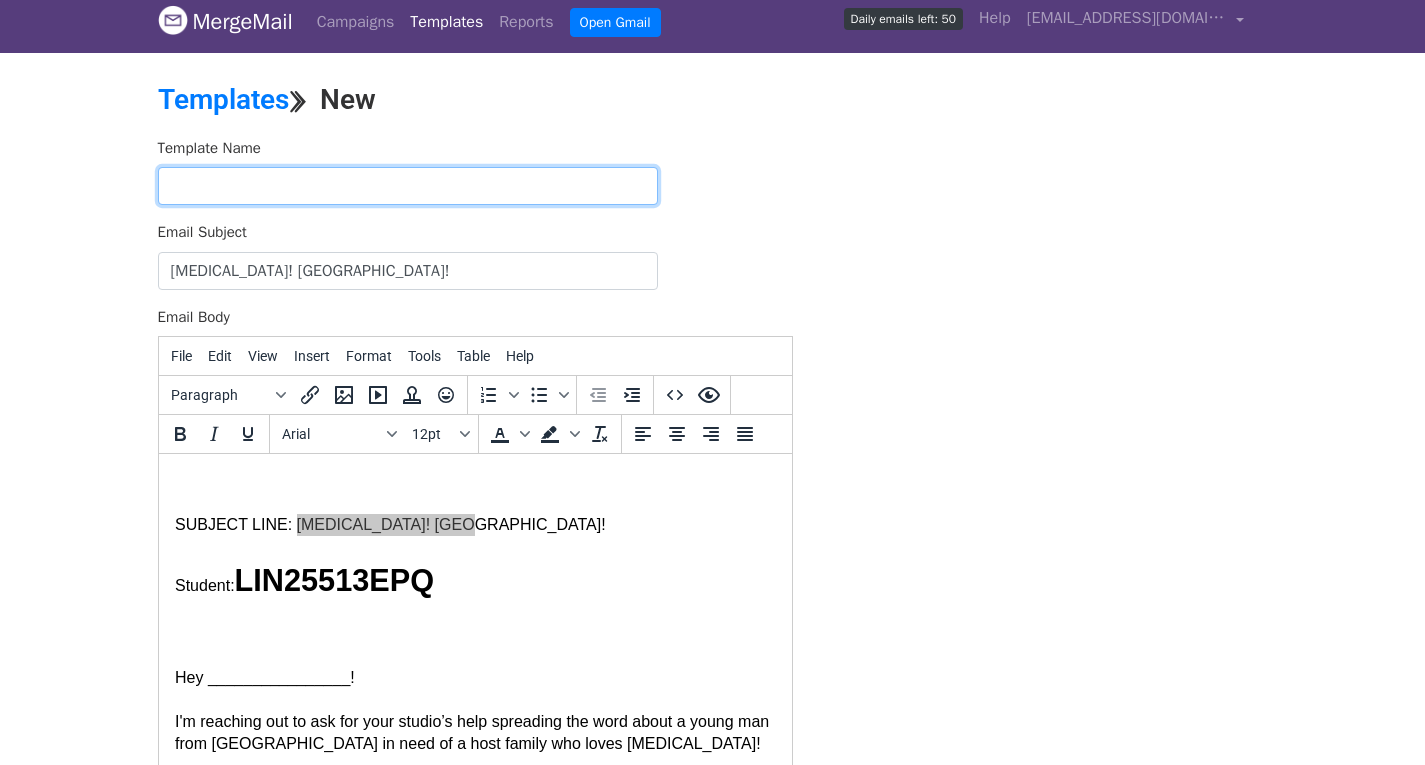 click at bounding box center [408, 186] 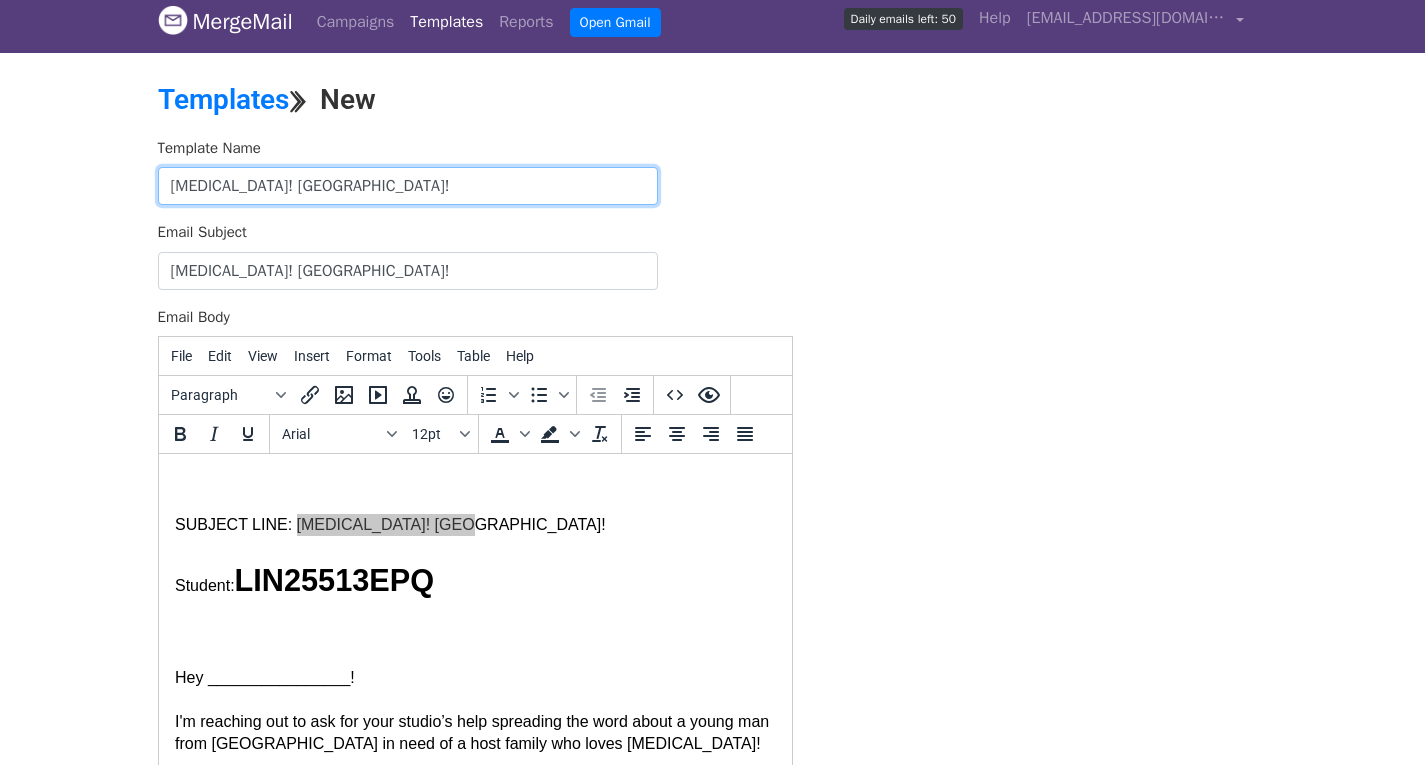 click on "Martial arts! Spain!" at bounding box center [408, 186] 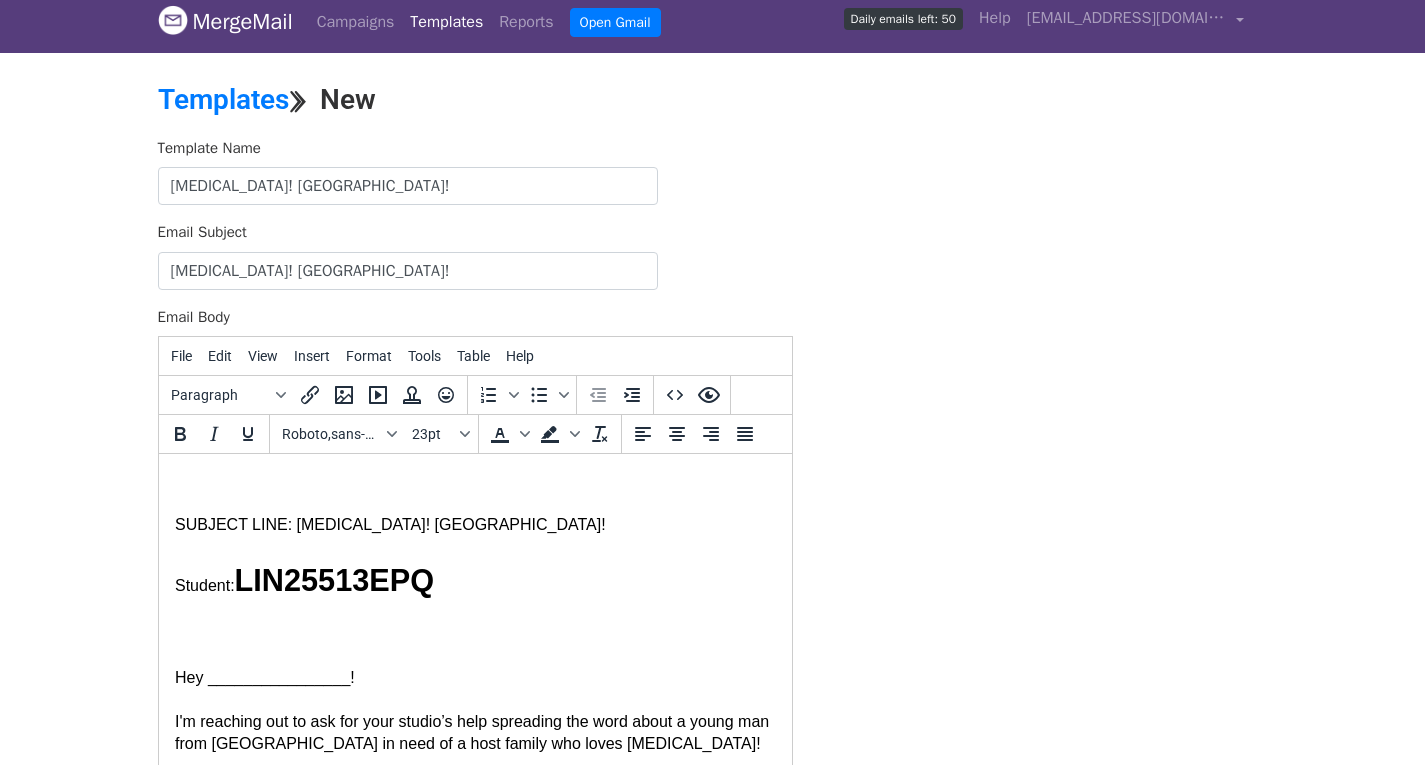 click on "Student: LIN25513EPQ" at bounding box center (474, 580) 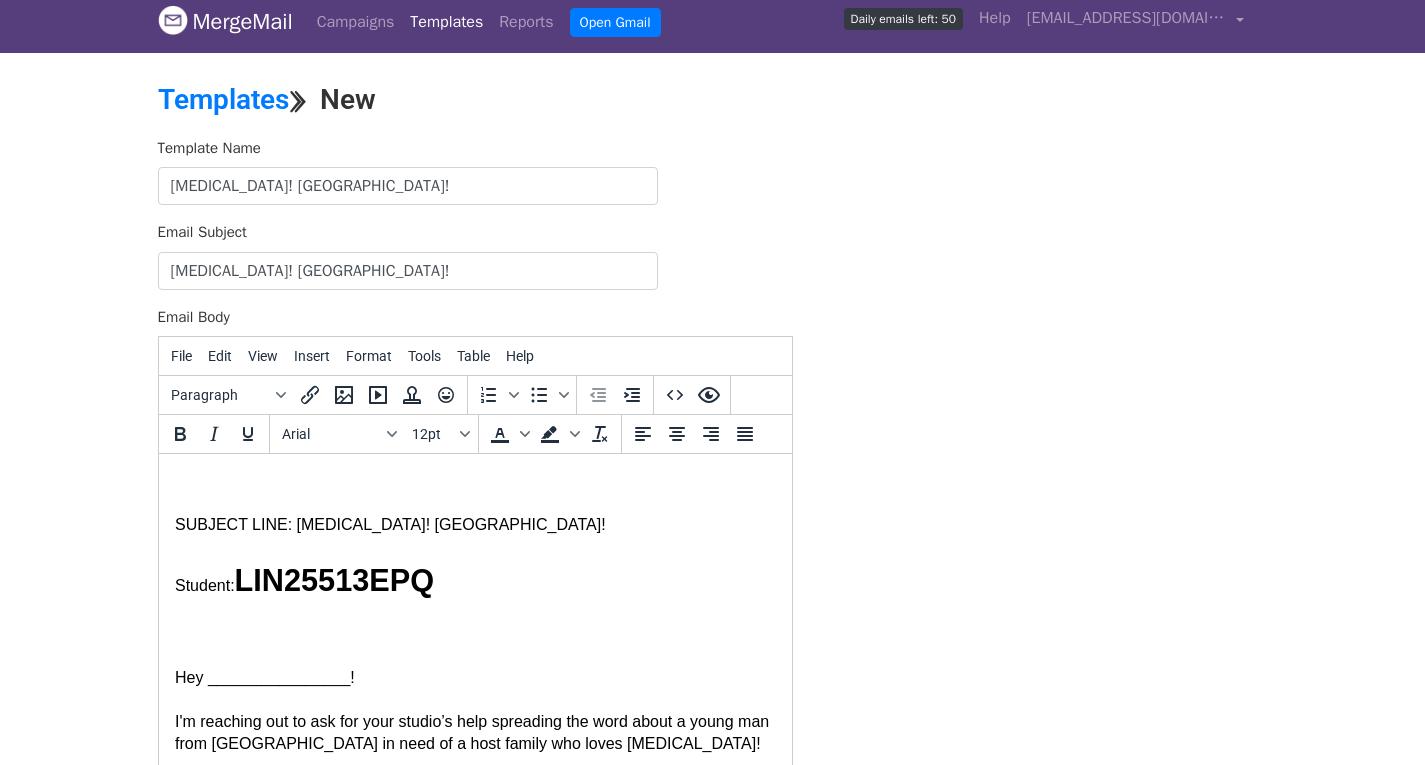 click on "SUBJECT LINE: Martial arts! Spain! Student: LIN25513EPQ Hey ________________!  I'm reaching out to ask for your studio’s help spreading the word about a young man from Spain in need of a host family who loves martial arts!  My name is  ____________ and I work with CIEE foreign exchange students. I live in _____________ and while my full-time job is ________, I have a passion for facilitating cultural exchange in our community!  Perhaps one of your dance families would like to host Josafat? Josafat will arrive in August for the 2025-2026 school year . He will be in 12th grade and speaks strong English. He writes,  Josafat would love a host family that shares his interest in martial arts! Host families  Open their heart and home and provide a bedroom and bathroom (can be shared) Provide 3 meals a day Make a lifelong connection with a student! Exchange students Come with their own health insurance Come with spending money Can take the school bus or carpool Can travel with the host family With gratitude," at bounding box center (474, 1076) 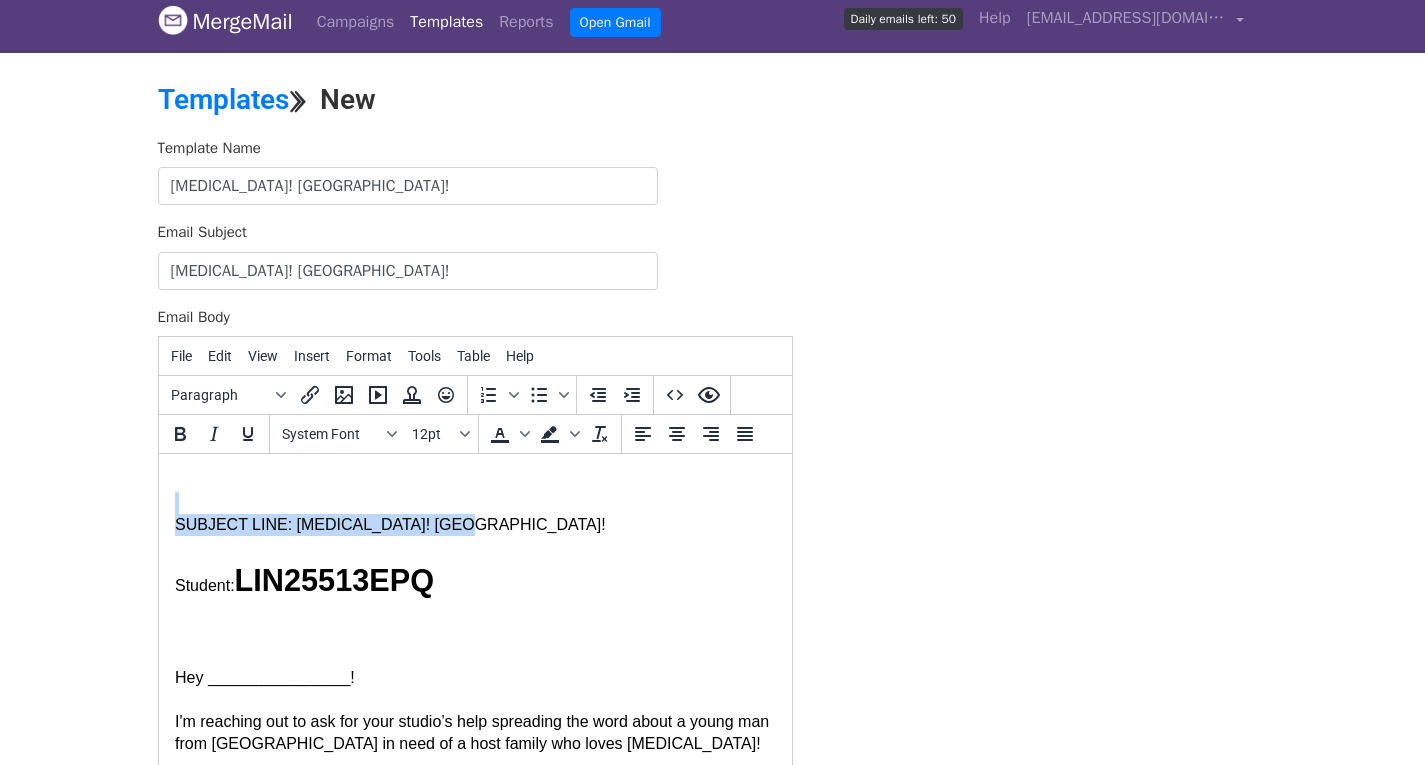 drag, startPoint x: 453, startPoint y: 529, endPoint x: 279, endPoint y: 958, distance: 462.94385 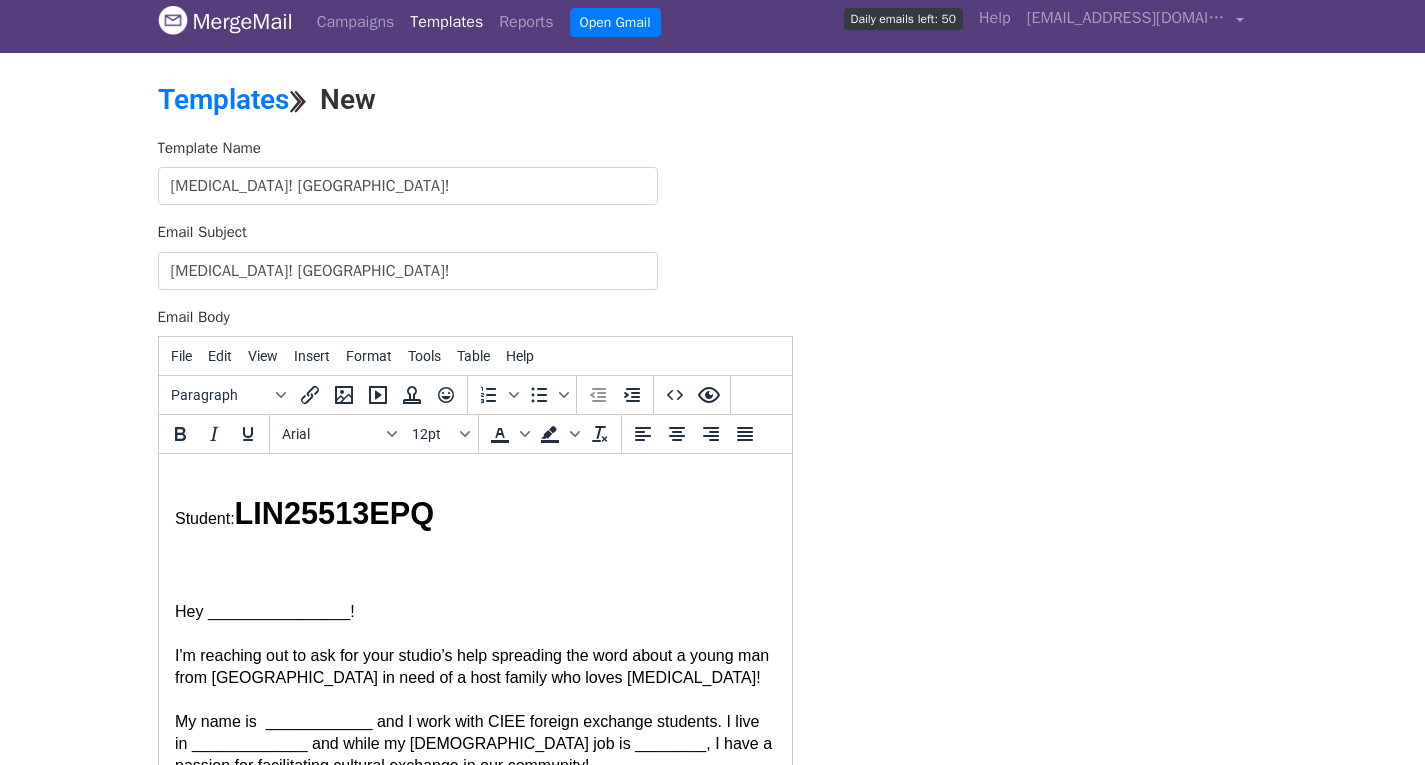 scroll, scrollTop: 246, scrollLeft: 0, axis: vertical 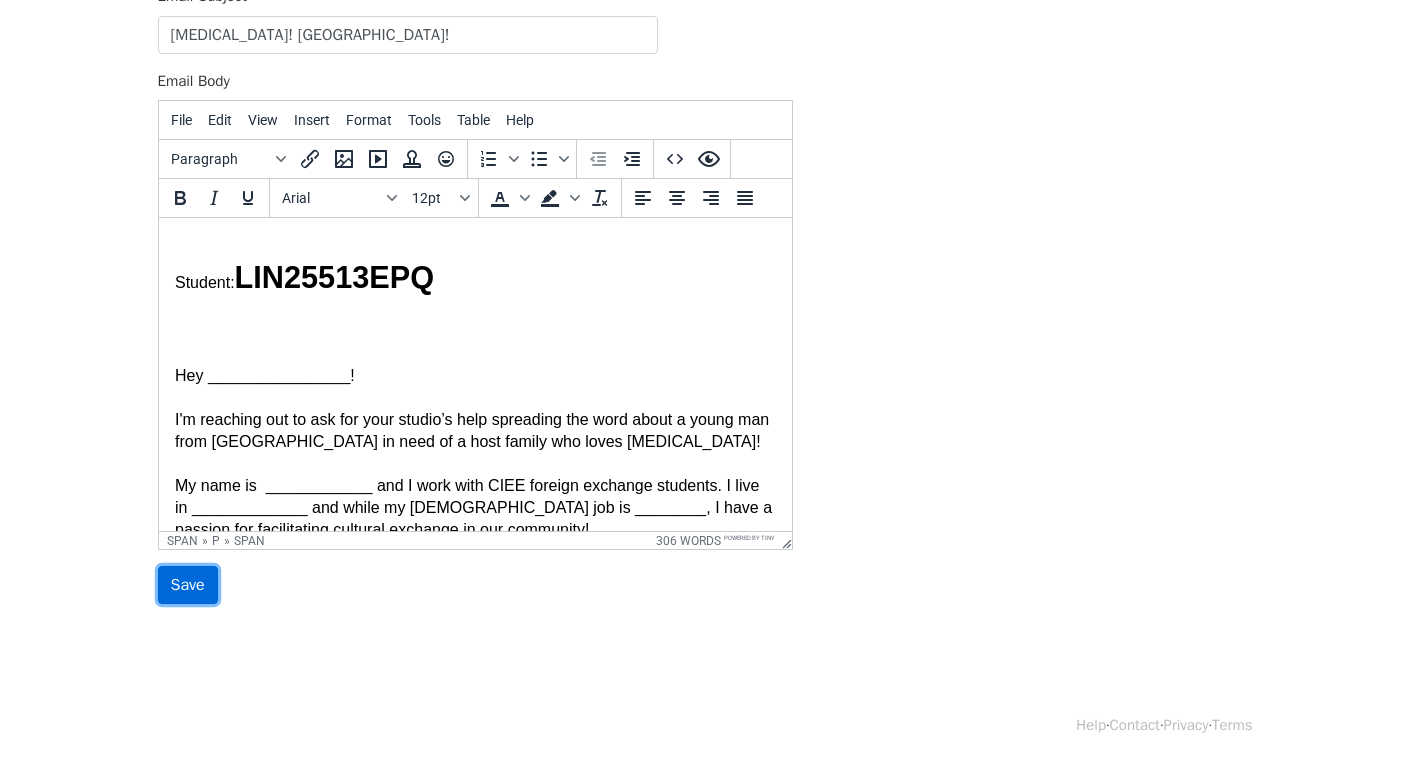click on "Save" at bounding box center [188, 585] 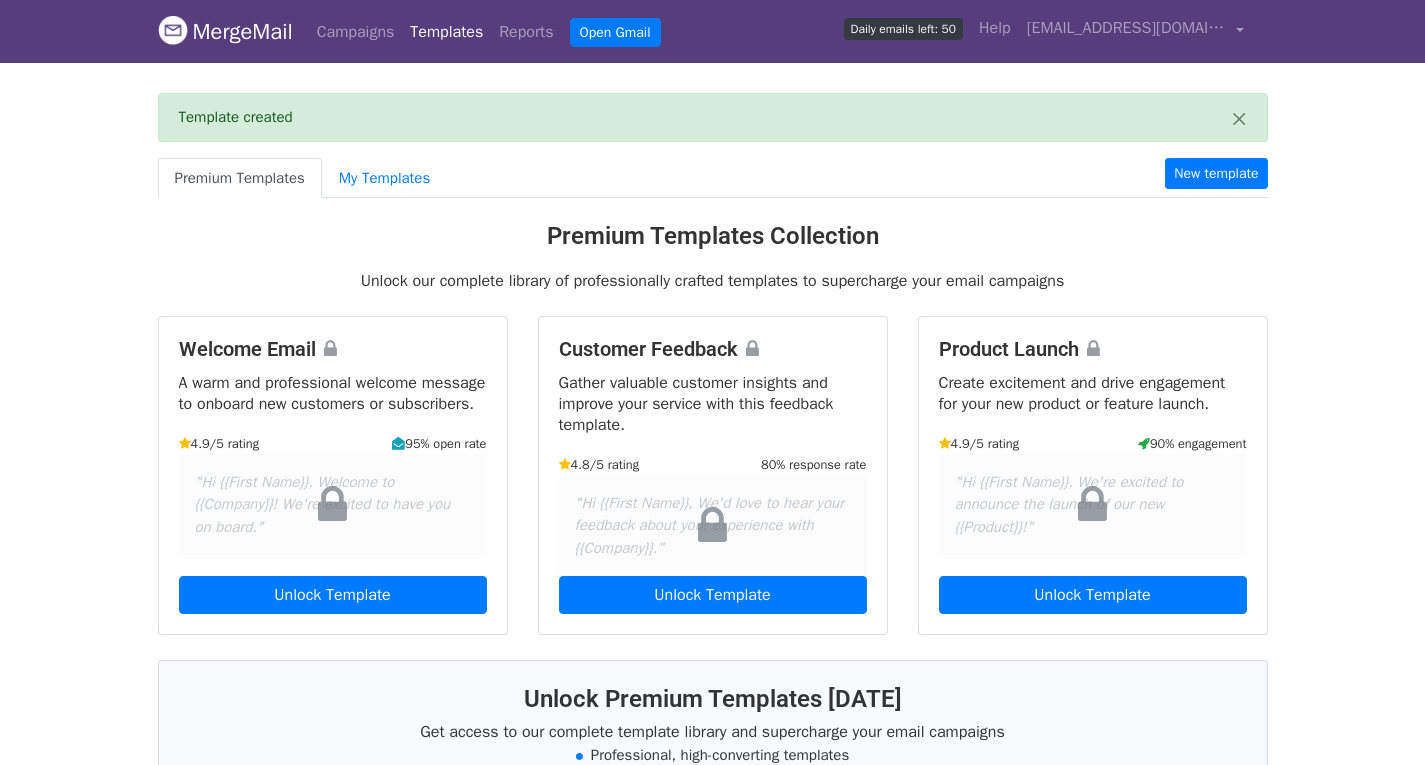 scroll, scrollTop: 0, scrollLeft: 0, axis: both 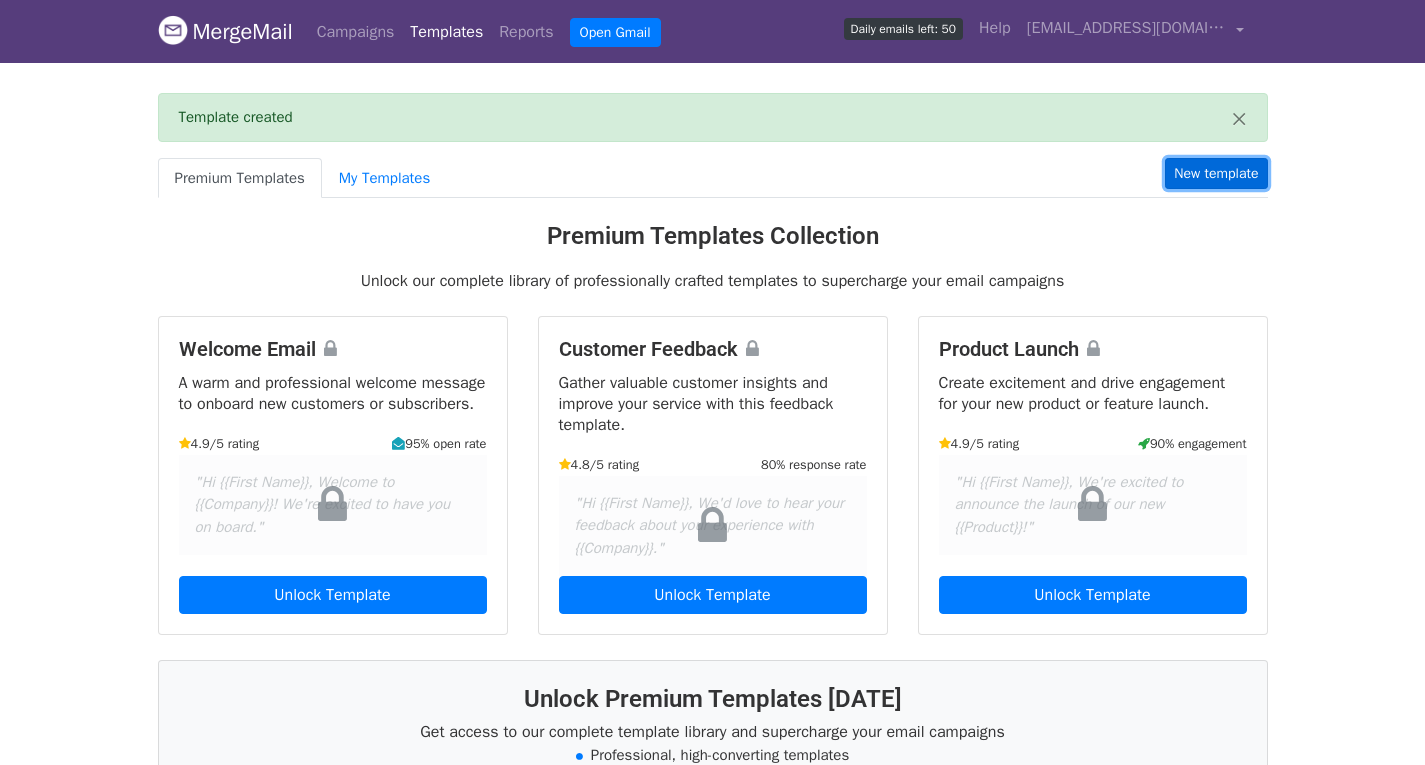 click on "New template" at bounding box center (1216, 173) 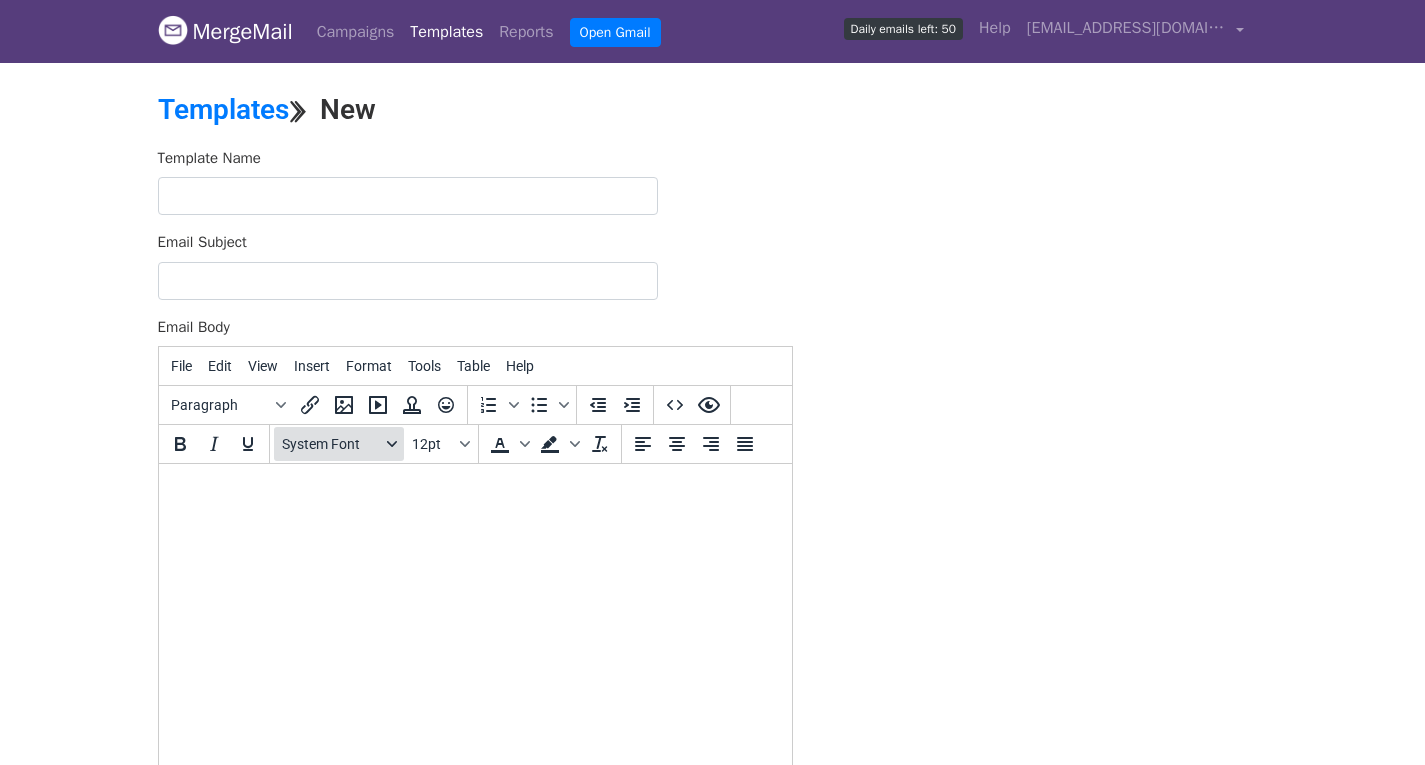 scroll, scrollTop: 0, scrollLeft: 0, axis: both 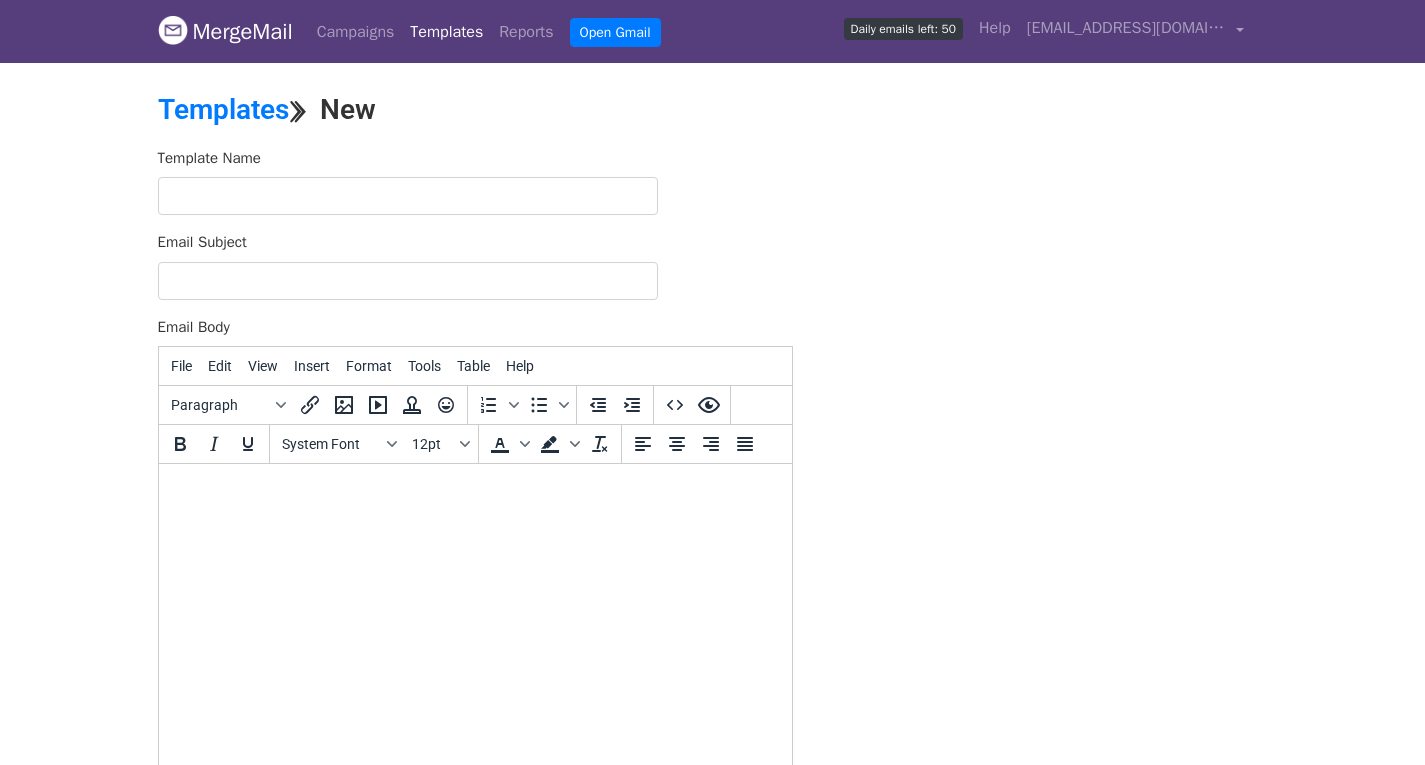 click at bounding box center [474, 491] 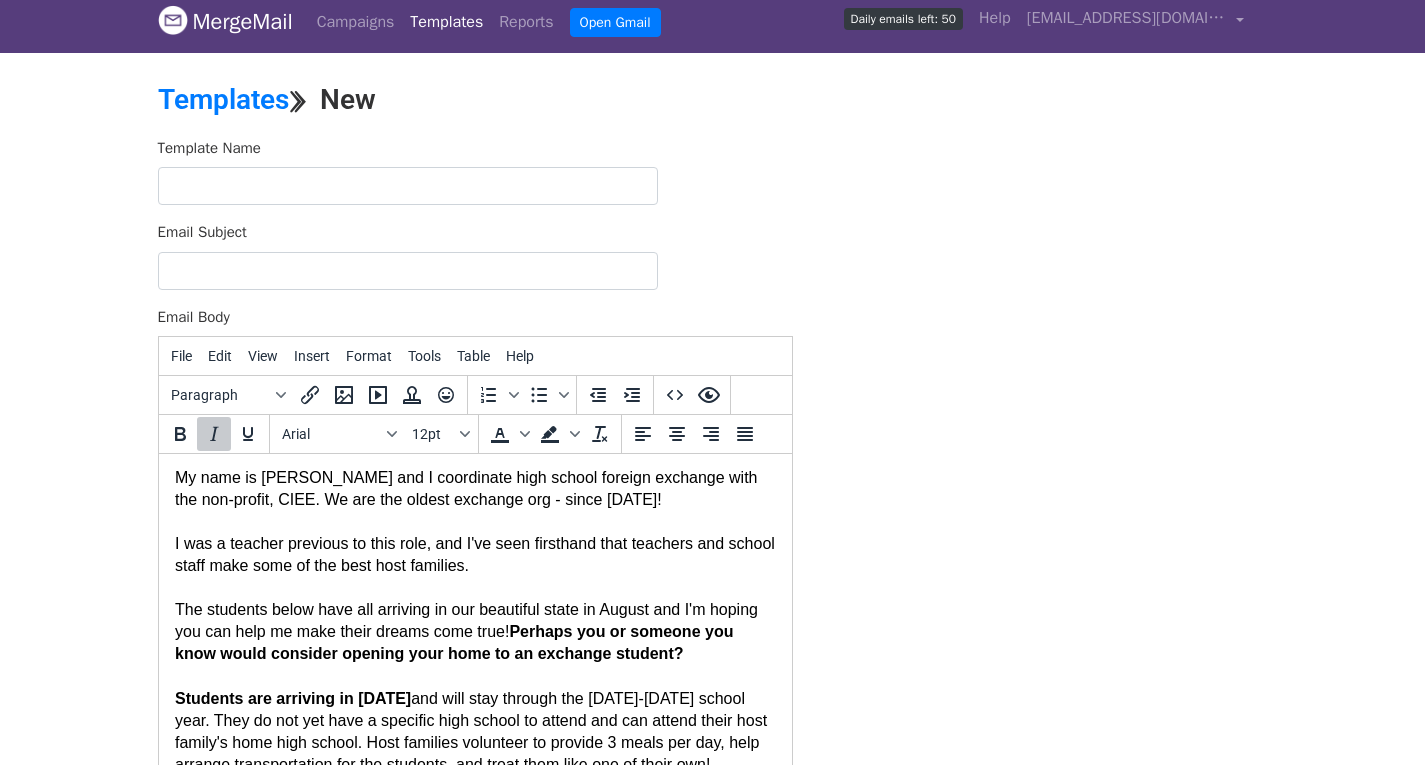 scroll, scrollTop: 0, scrollLeft: 0, axis: both 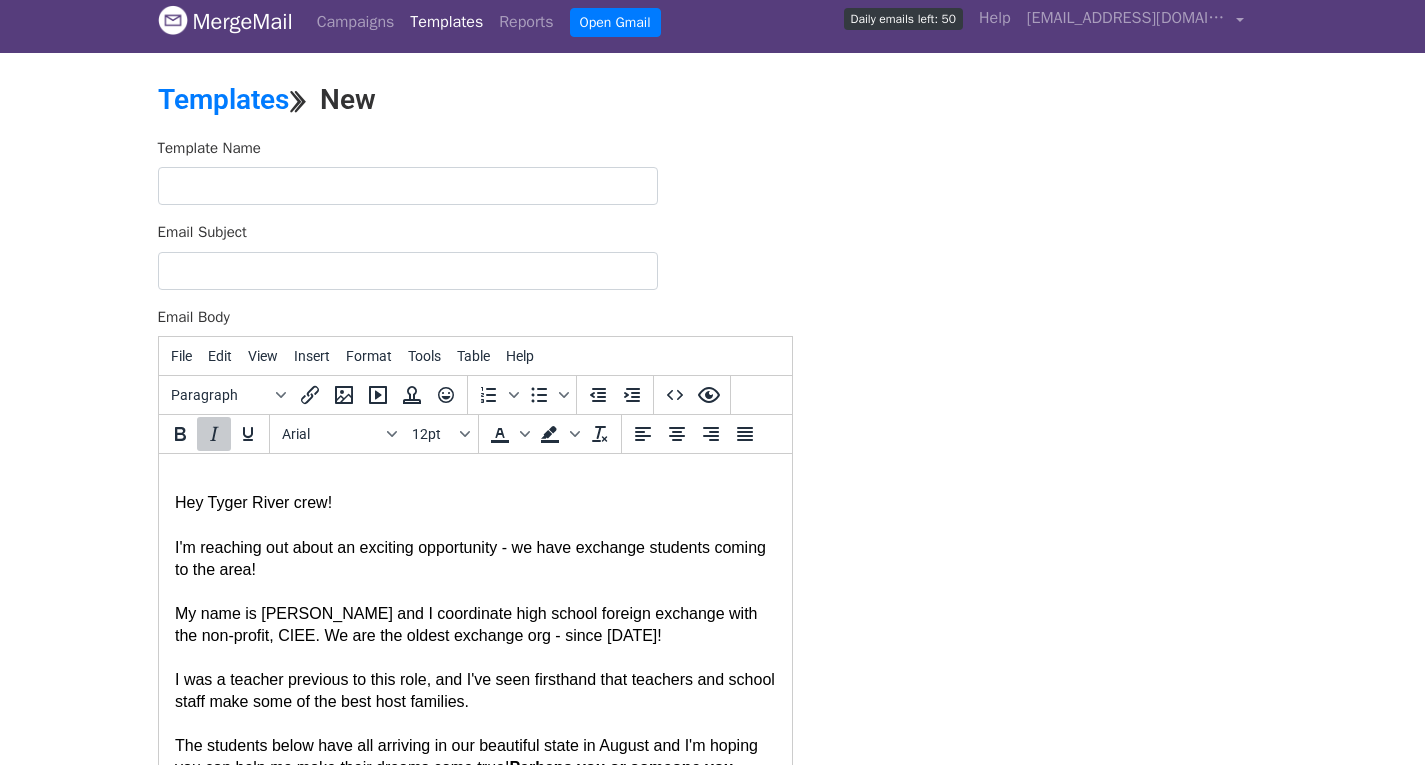 click on "Template Name
Email Subject
Email Body
File Edit View Insert Format Tools Table Help Paragraph To open the popup, press Shift+Enter To open the popup, press Shift+Enter Arial 12pt To open the popup, press Shift+Enter To open the popup, press Shift+Enter span  »  p  »  span 840 words Powered by Tiny
Save" at bounding box center (475, 489) 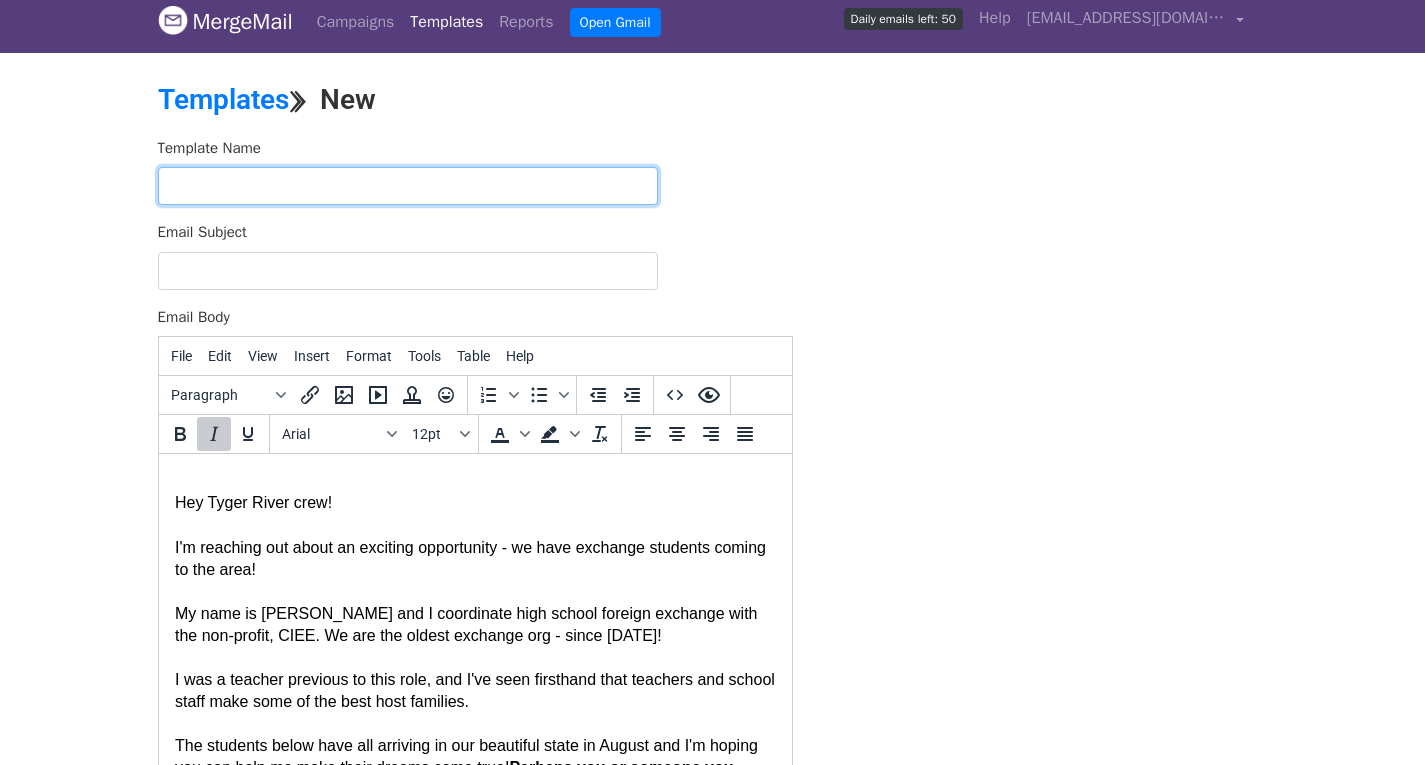 click at bounding box center [408, 186] 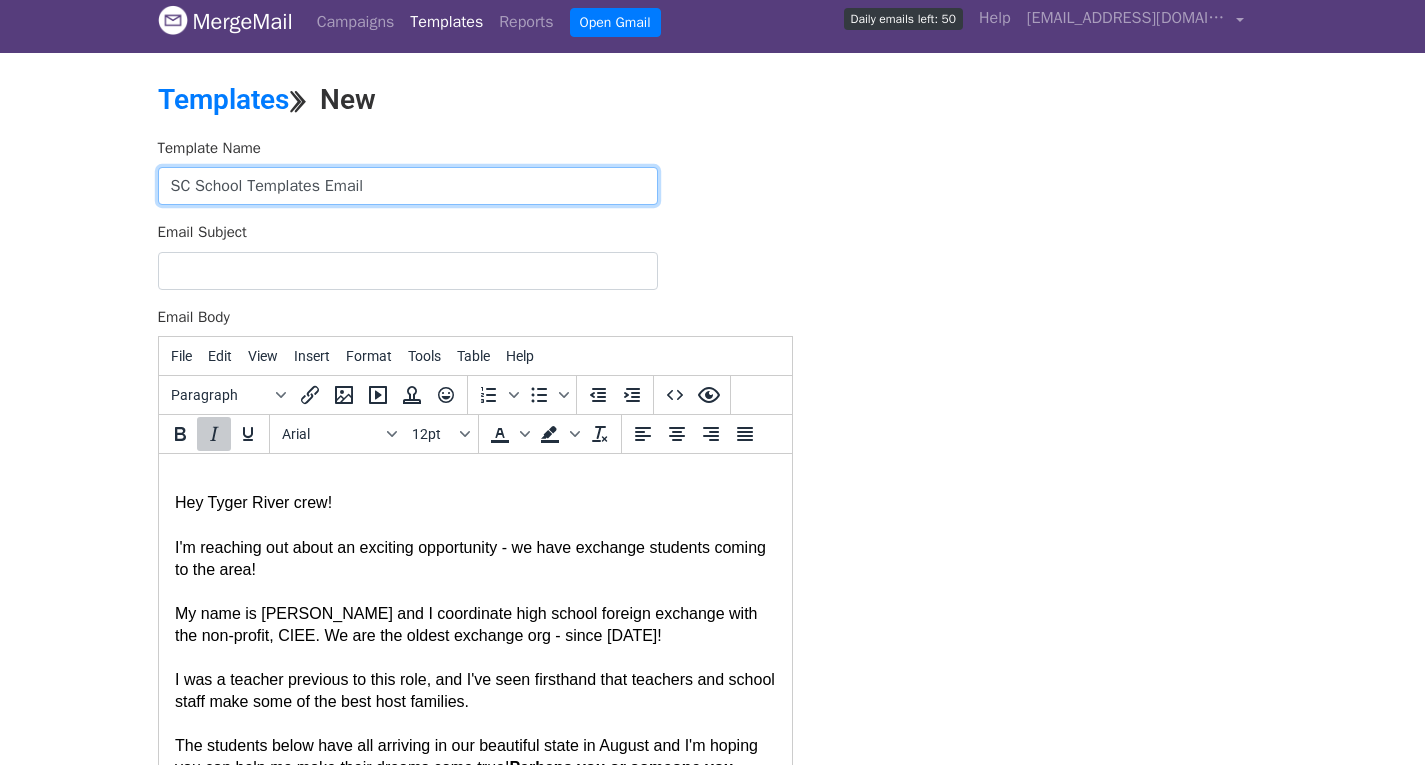 type on "SC School Templates Email" 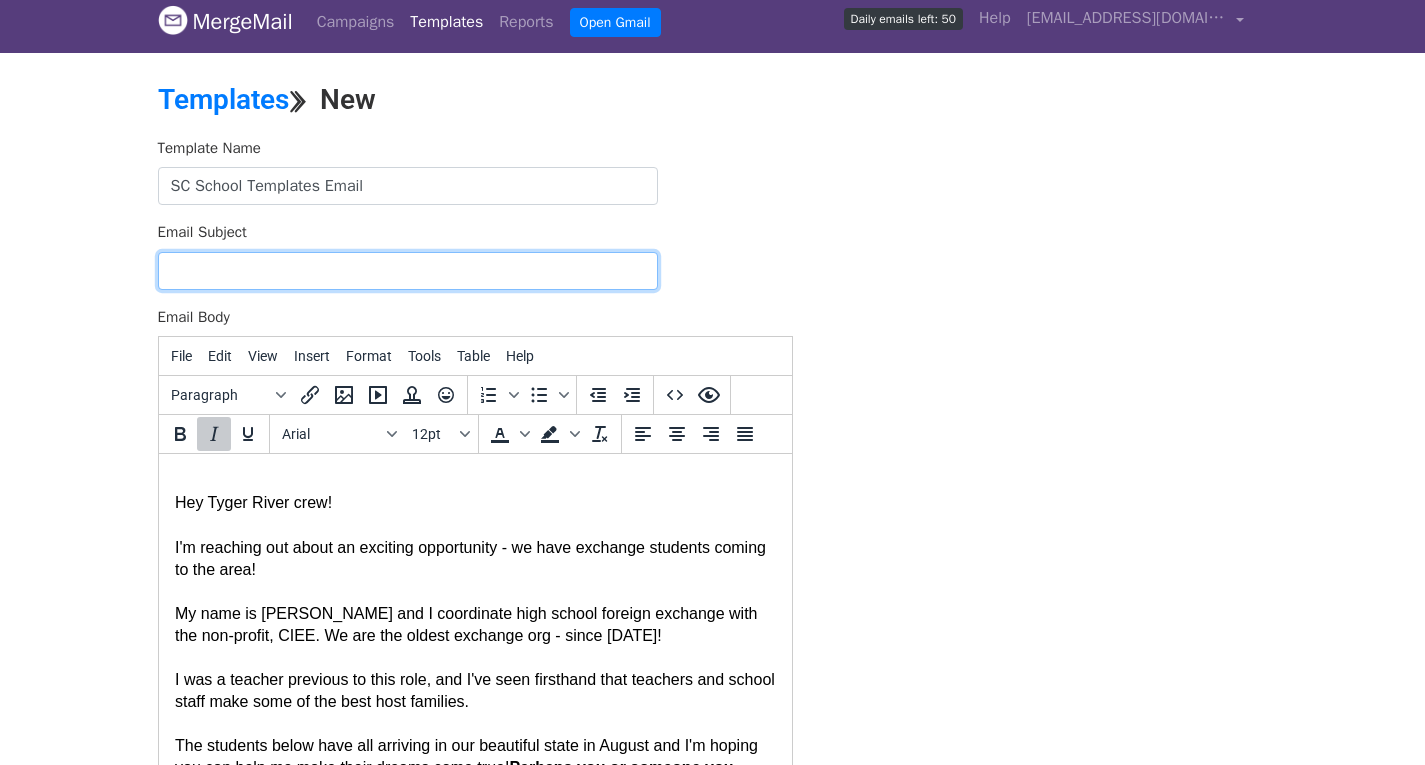 click on "Email Subject" at bounding box center (408, 271) 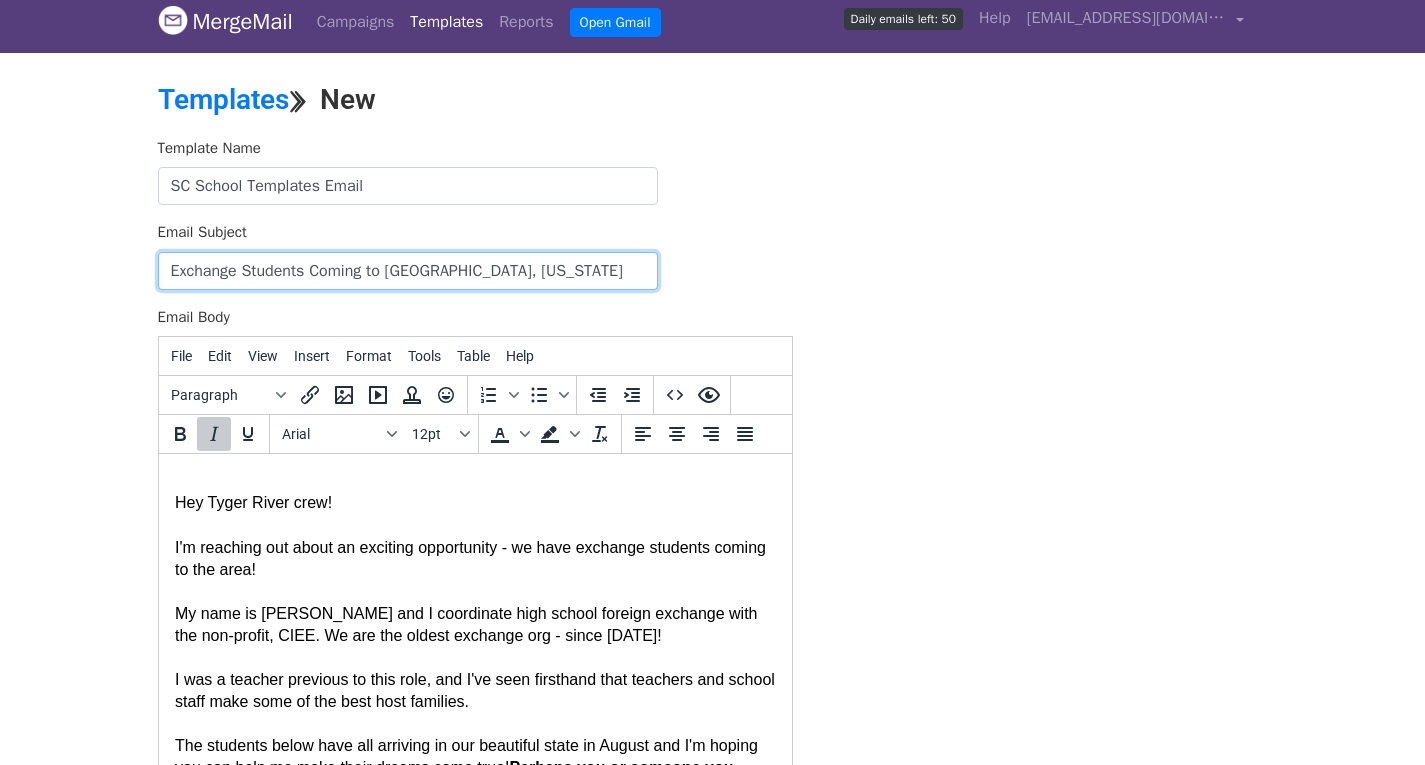 scroll, scrollTop: 246, scrollLeft: 0, axis: vertical 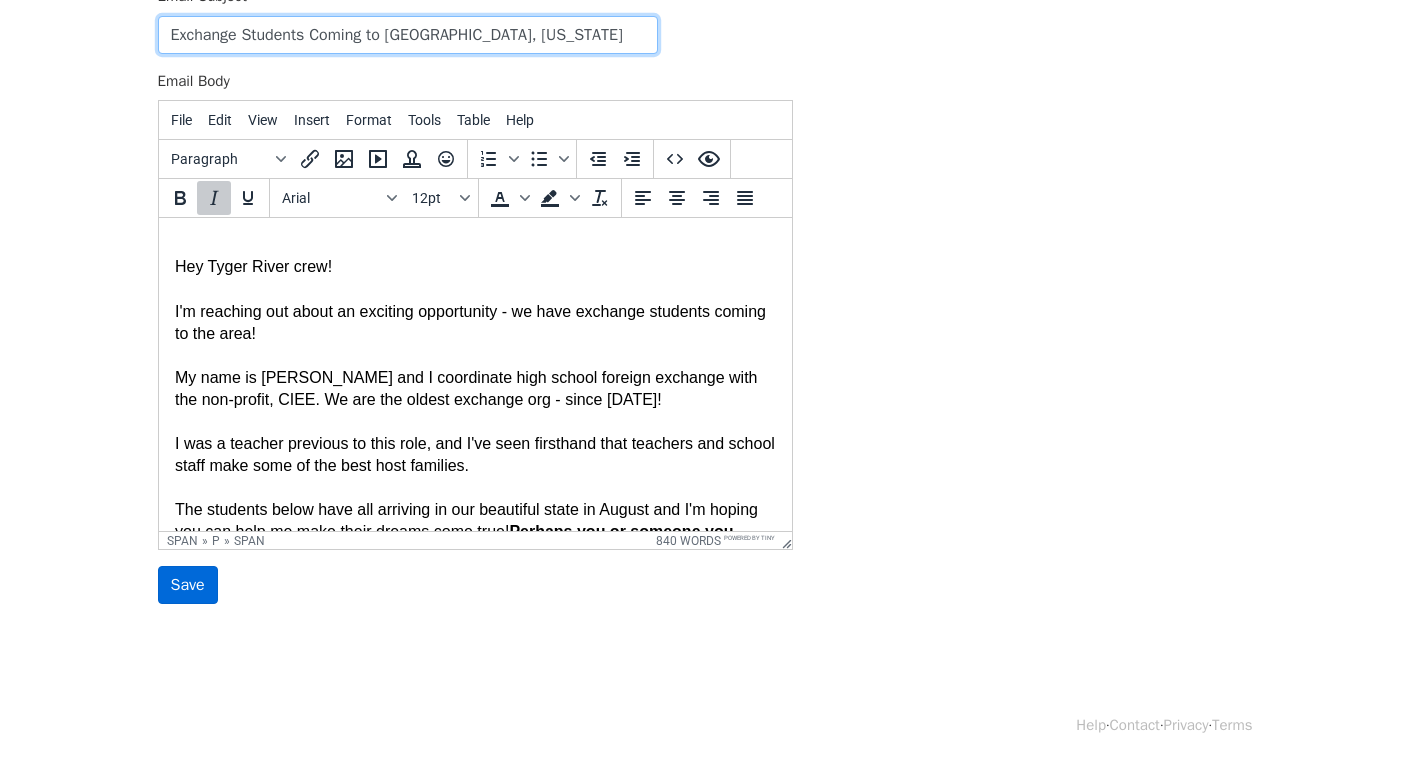 type on "Exchange Students Coming to Parrish, Florida" 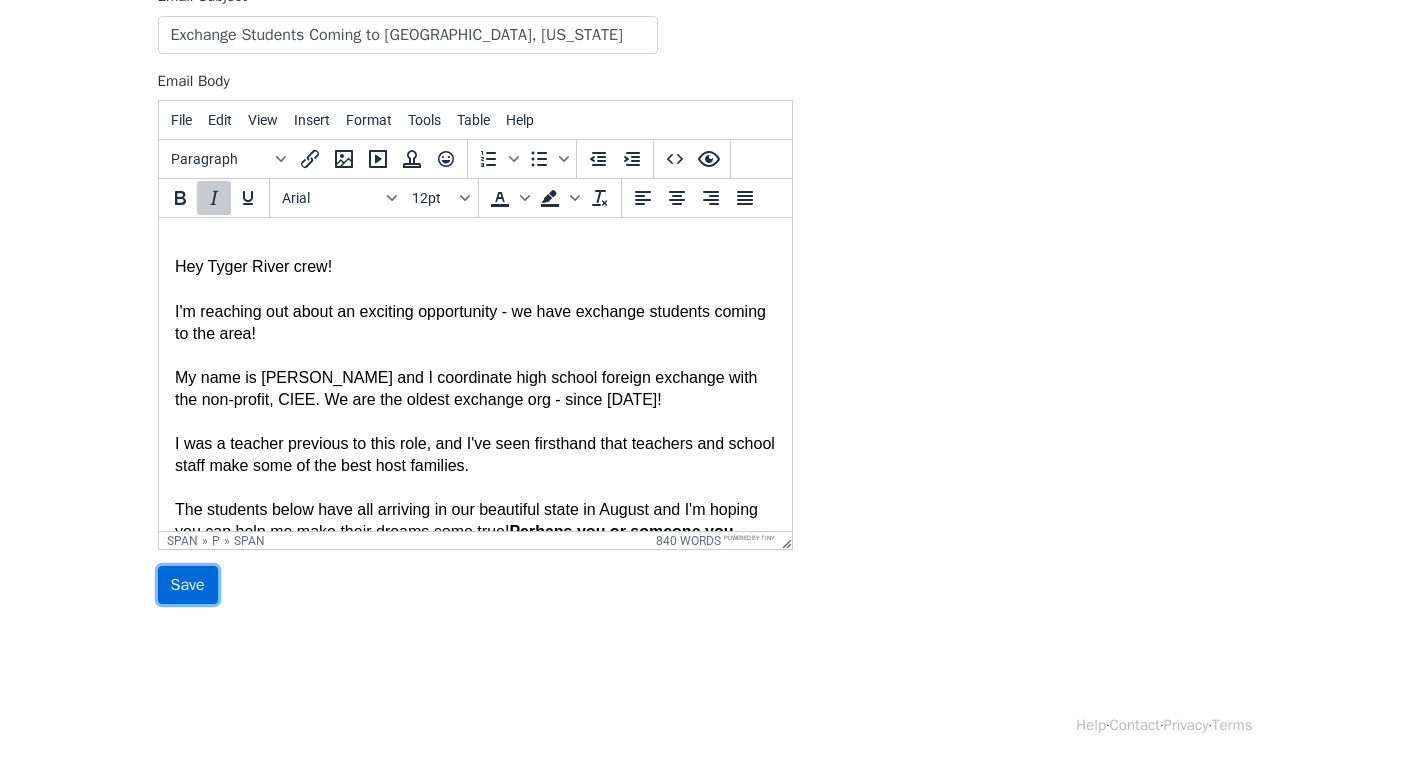 click on "Save" at bounding box center [188, 585] 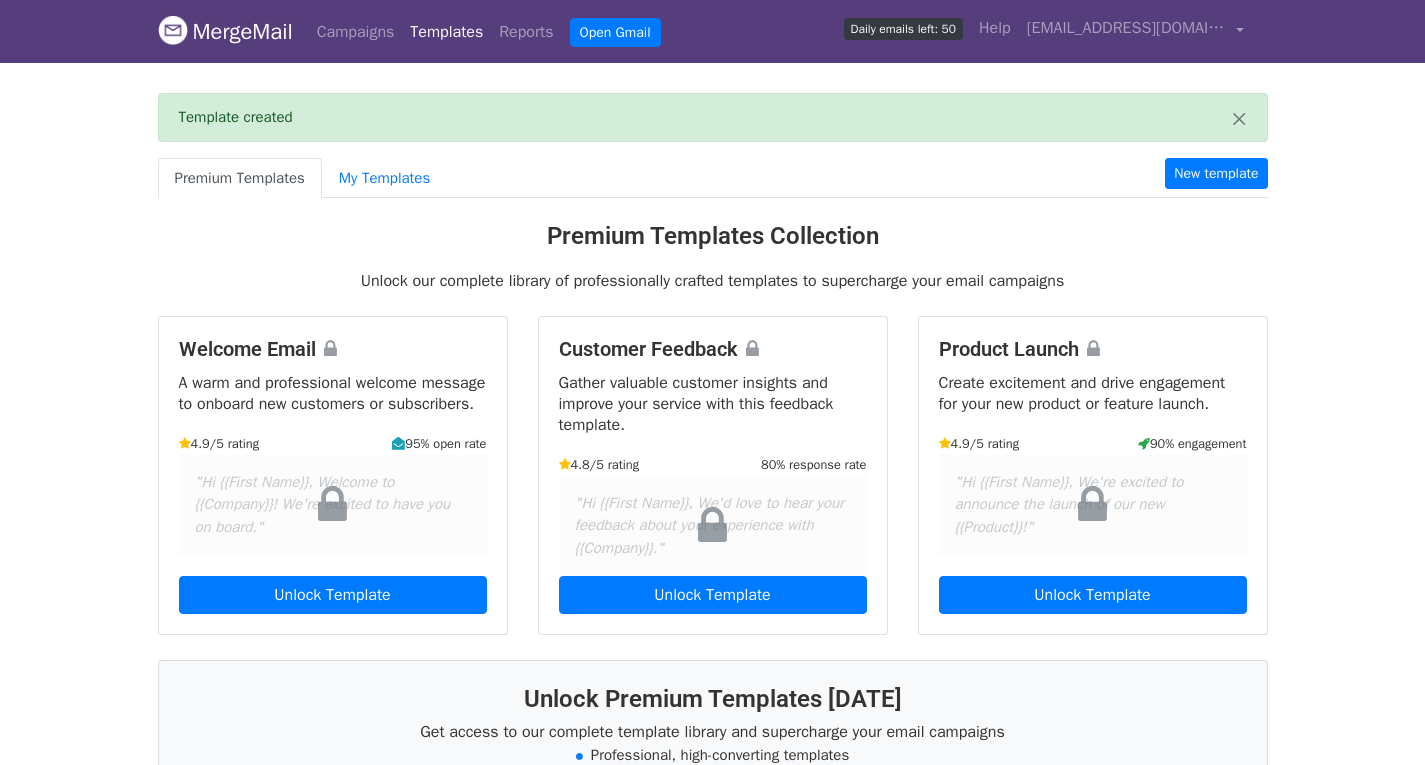 scroll, scrollTop: 0, scrollLeft: 0, axis: both 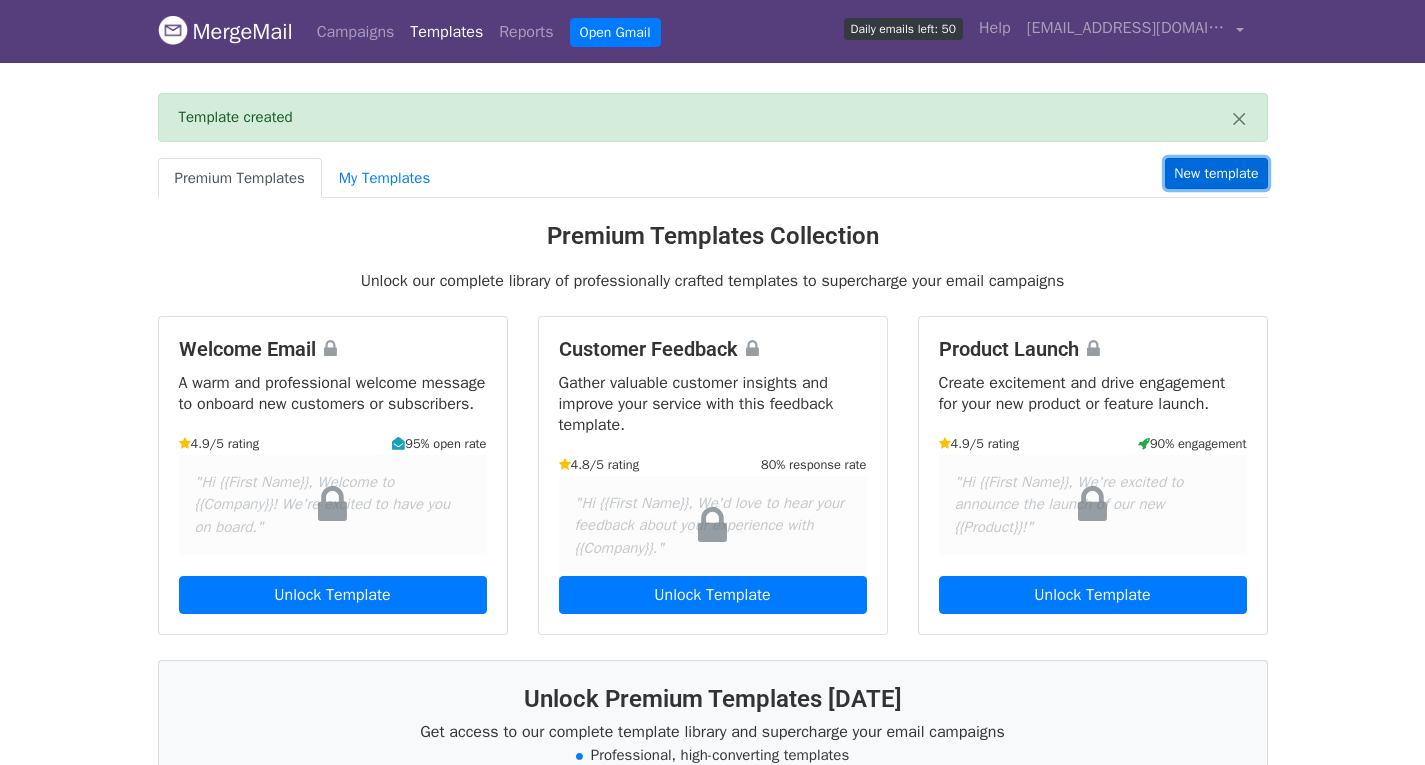 click on "New template" at bounding box center (1216, 173) 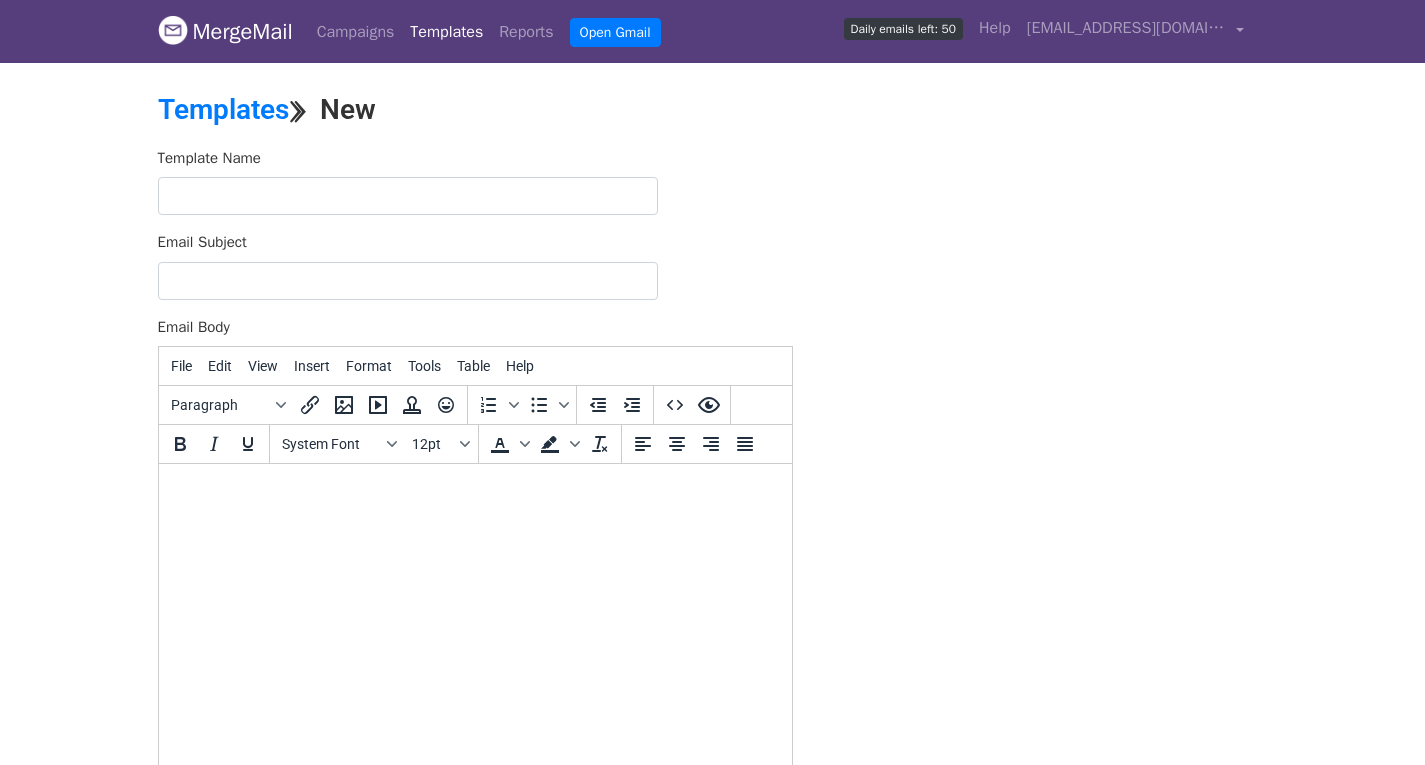 scroll, scrollTop: 0, scrollLeft: 0, axis: both 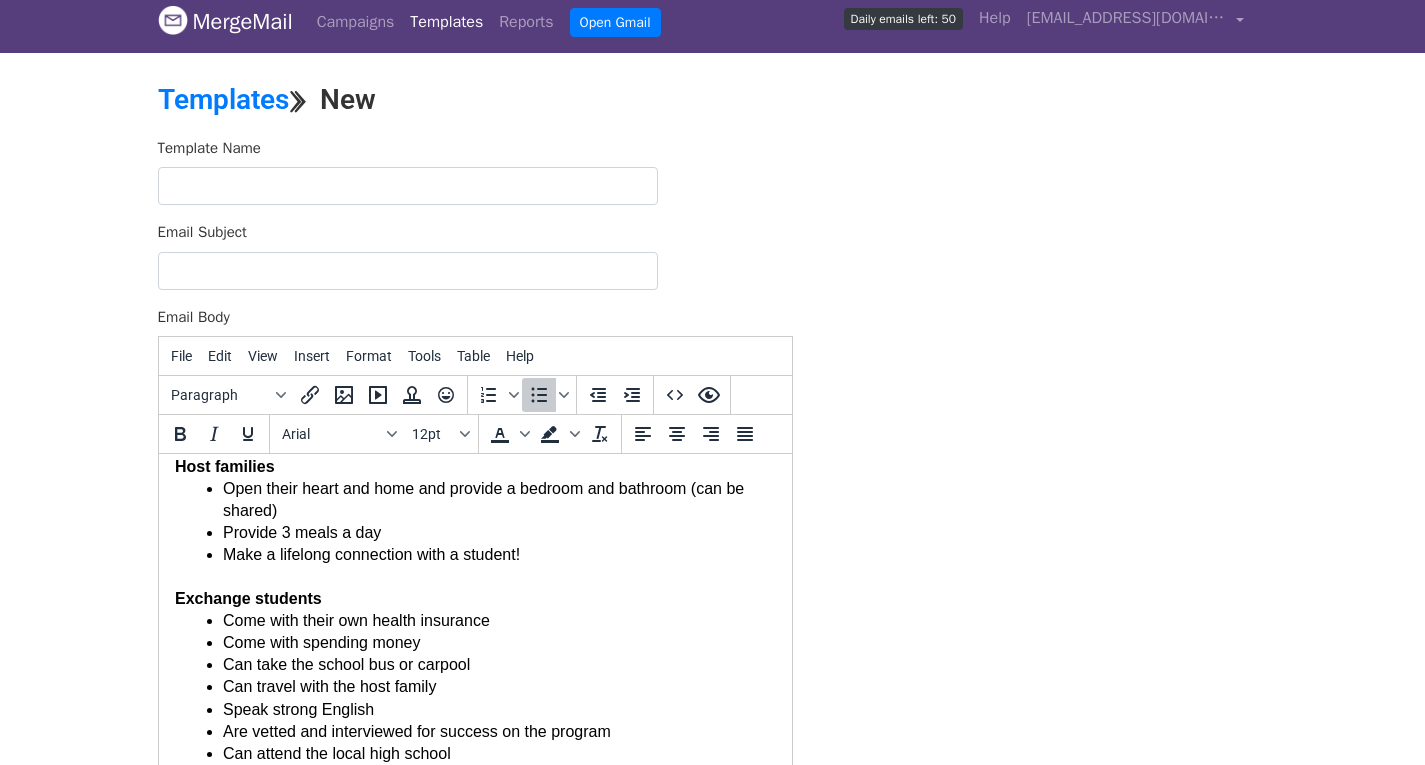 click on "Make a lifelong connection with a student!" at bounding box center (370, 554) 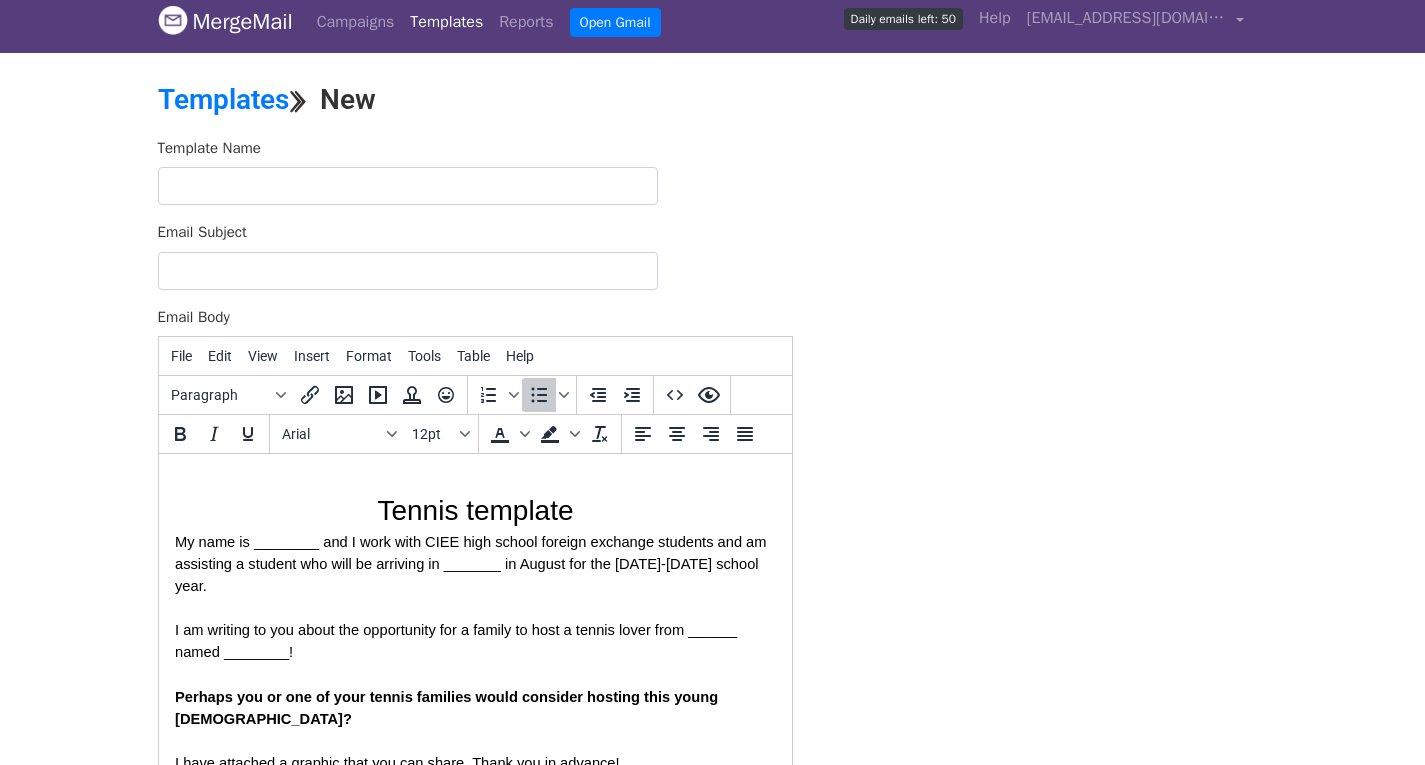 scroll, scrollTop: 0, scrollLeft: 0, axis: both 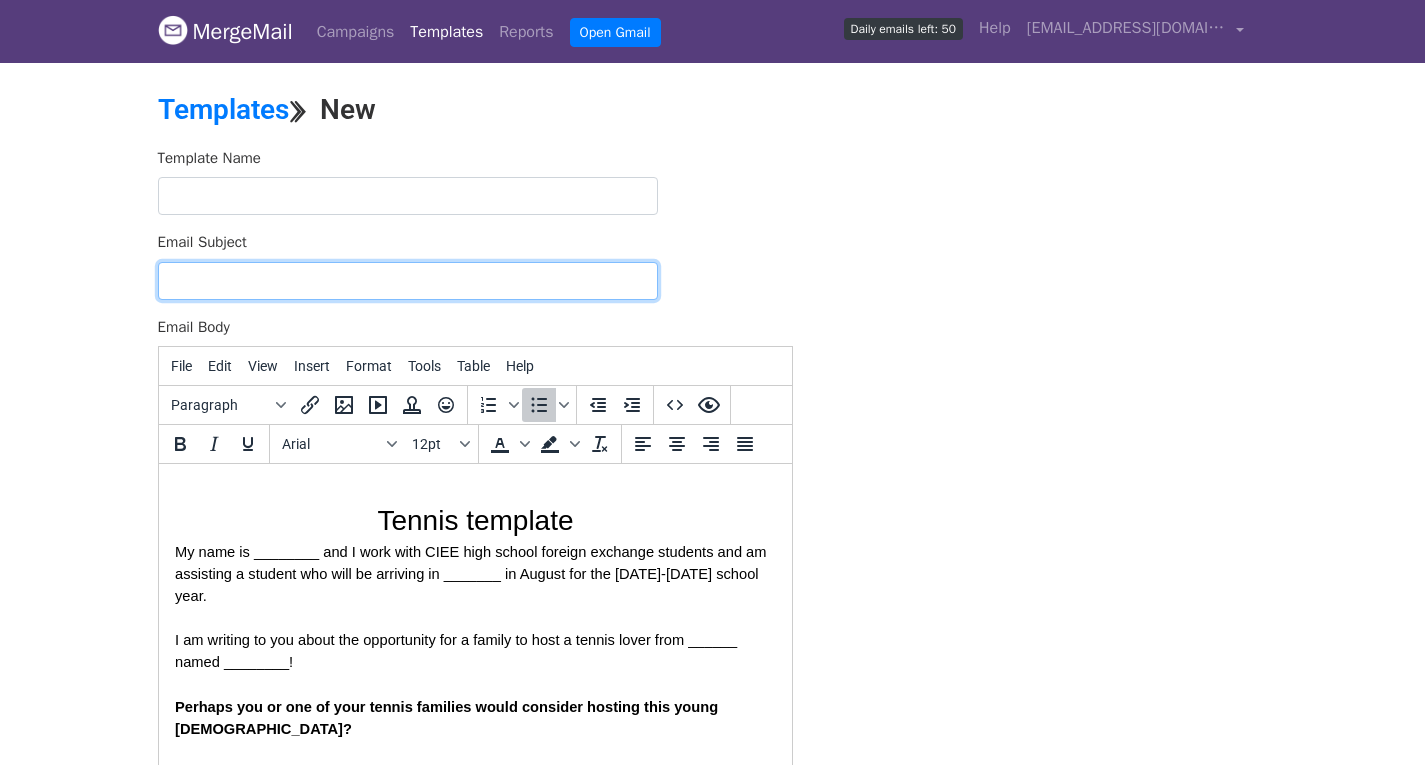 click on "Email Subject" at bounding box center [408, 281] 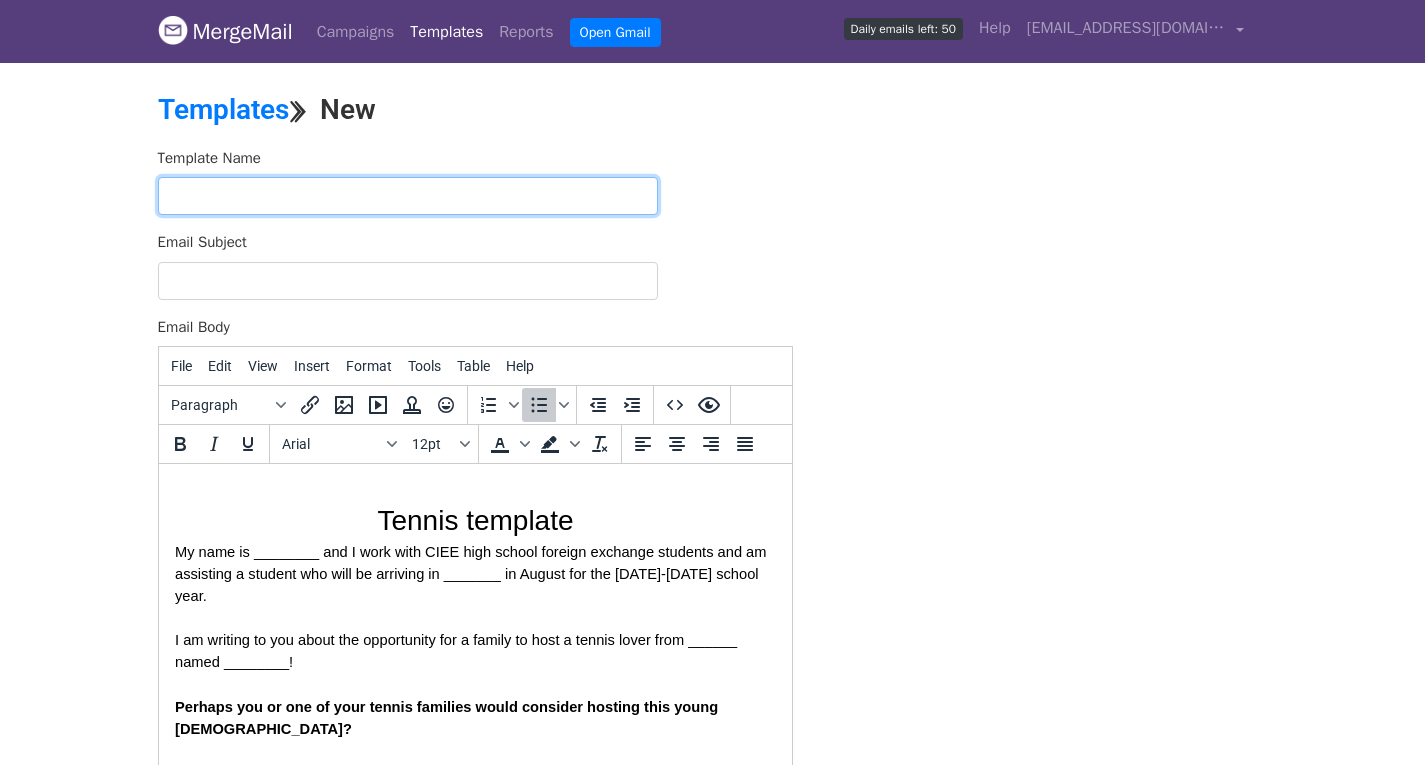 click at bounding box center [408, 196] 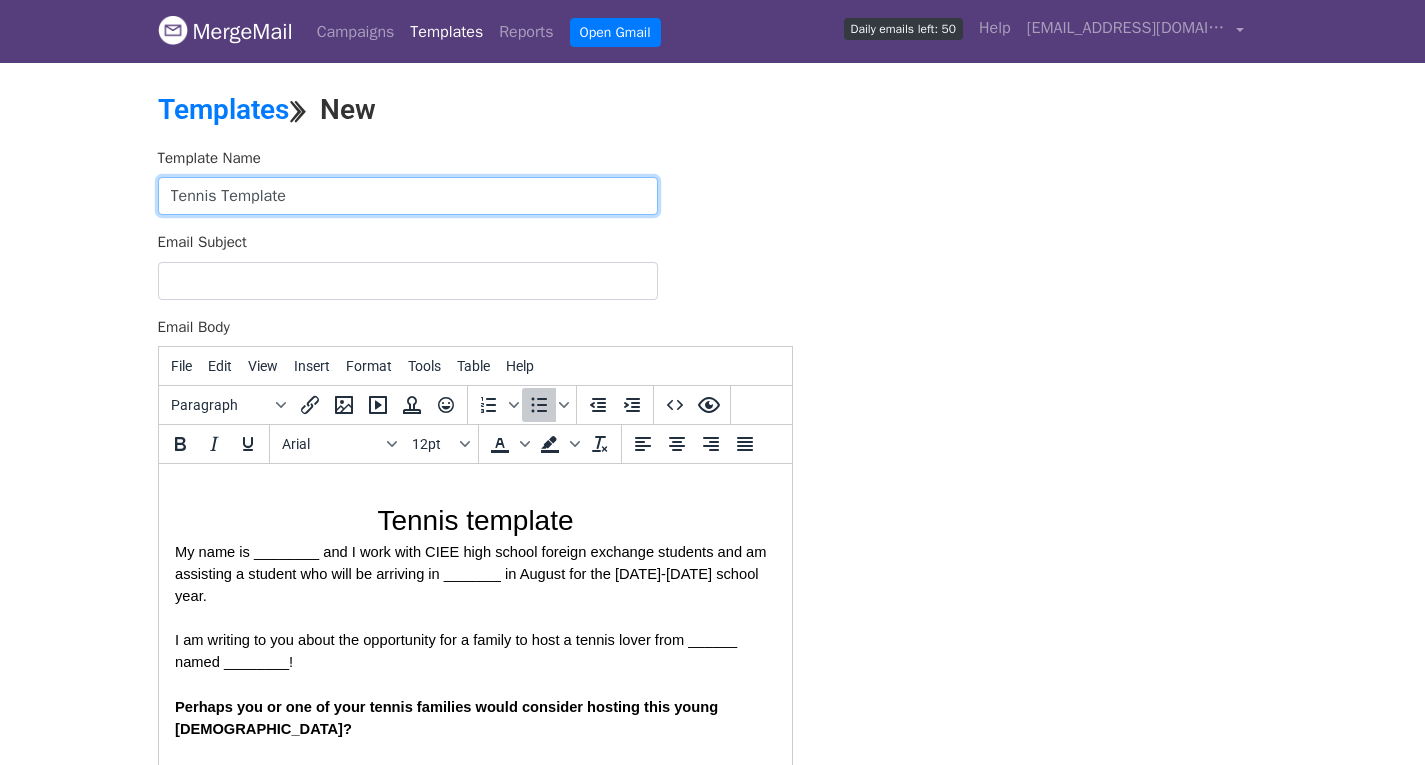 type on "Tennis Template" 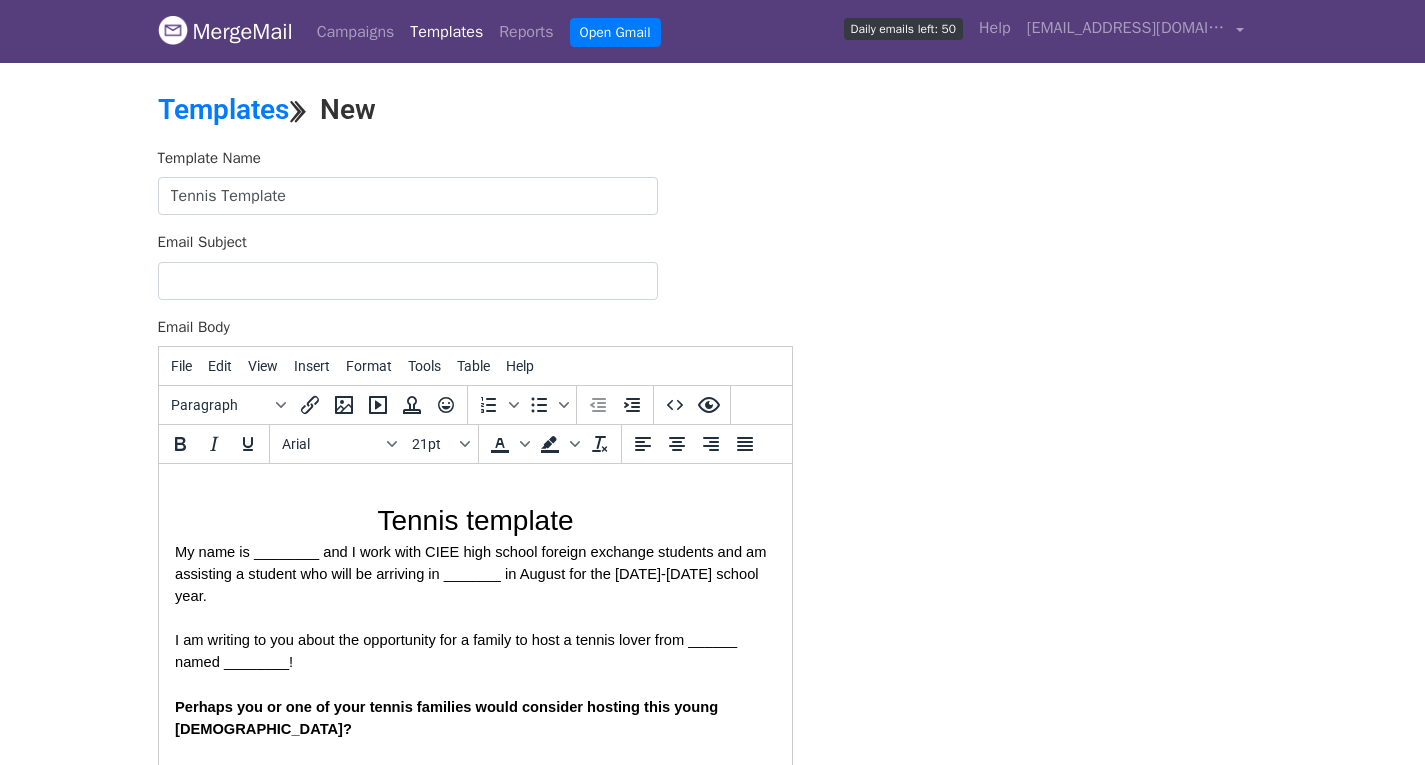 drag, startPoint x: 576, startPoint y: 524, endPoint x: 259, endPoint y: 498, distance: 318.06445 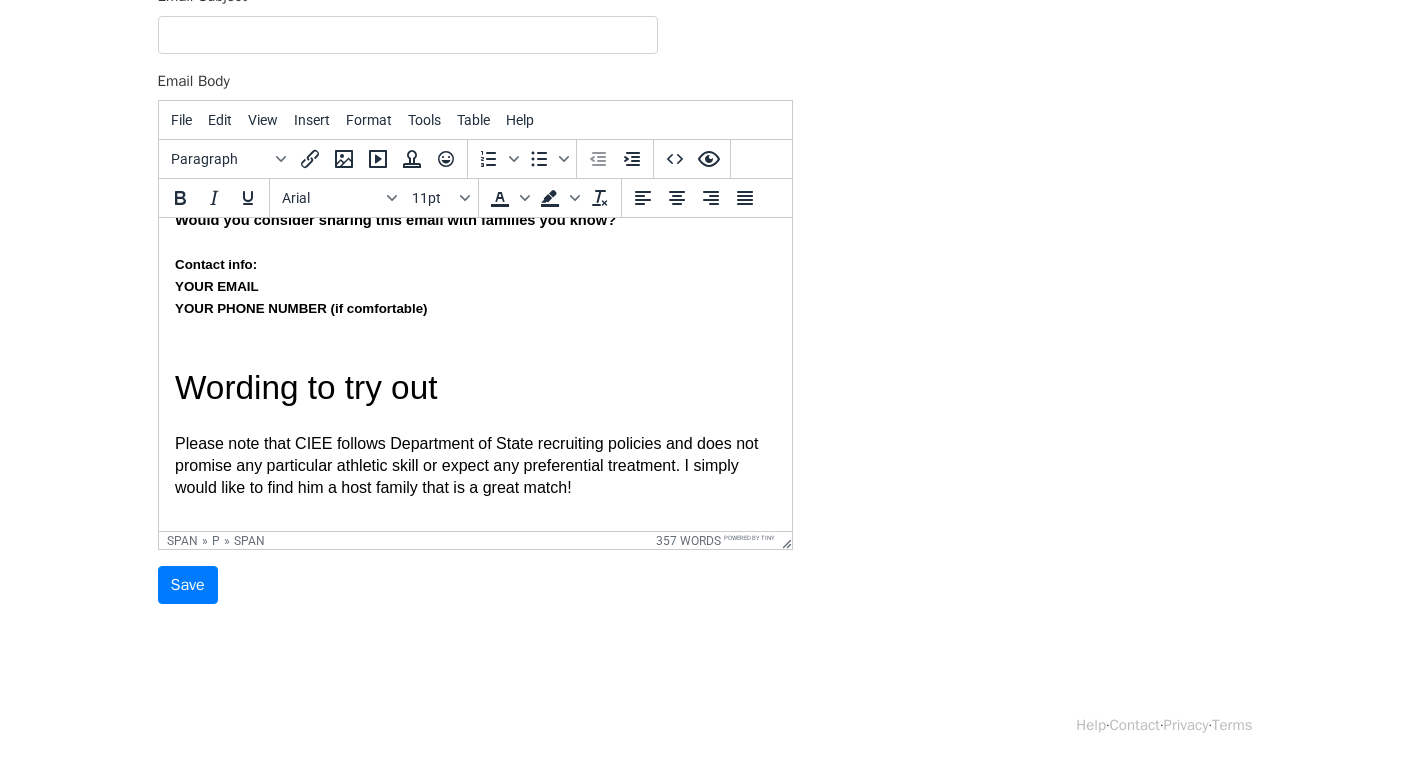 scroll, scrollTop: 641, scrollLeft: 0, axis: vertical 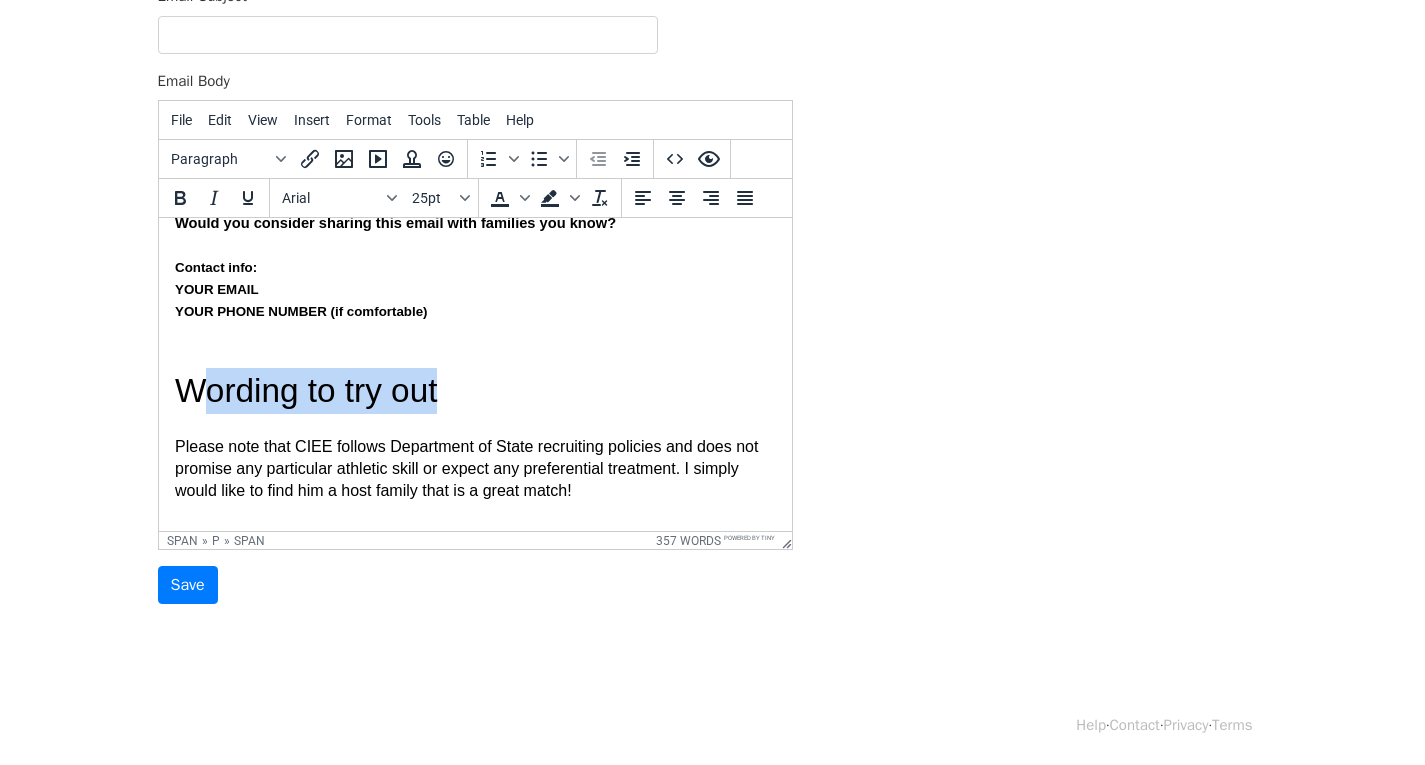 drag, startPoint x: 489, startPoint y: 367, endPoint x: 195, endPoint y: 363, distance: 294.02722 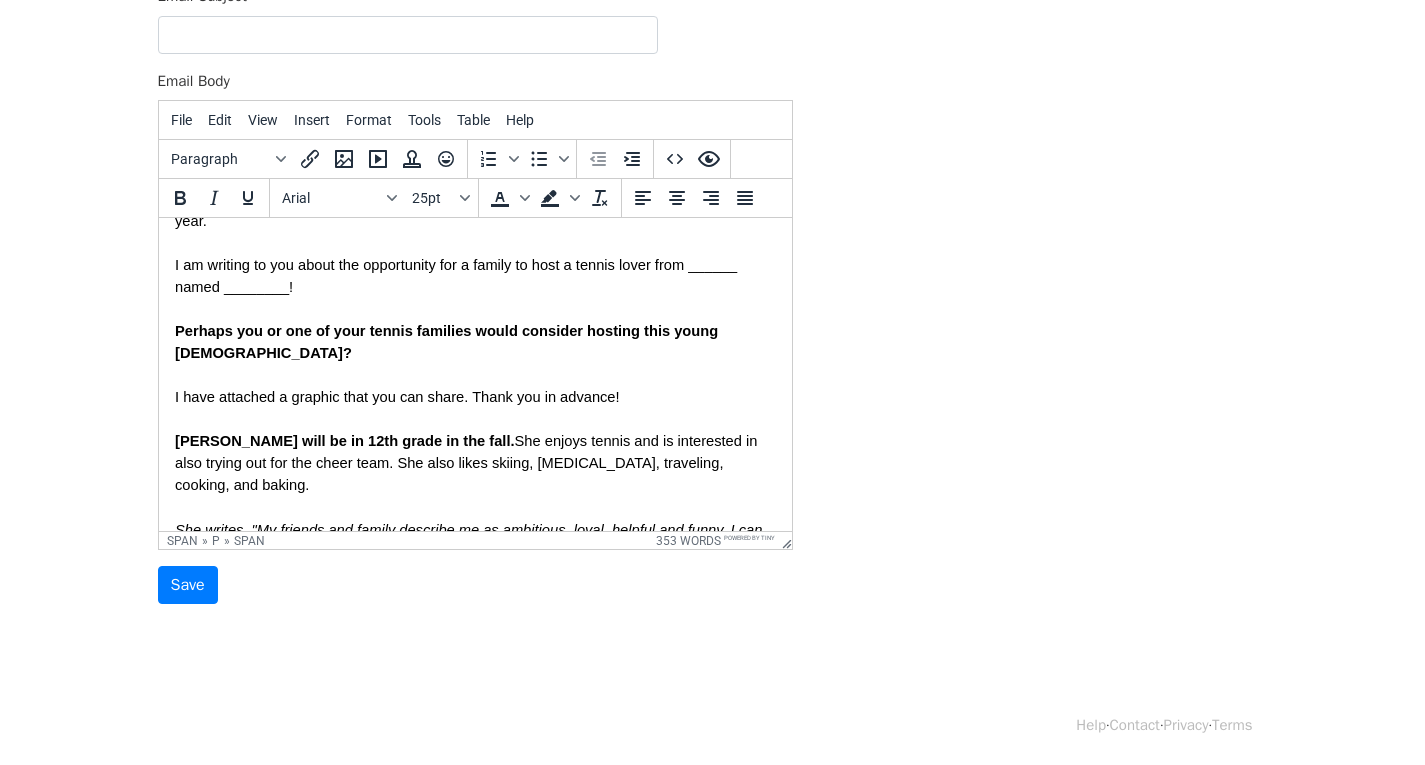 scroll, scrollTop: 0, scrollLeft: 0, axis: both 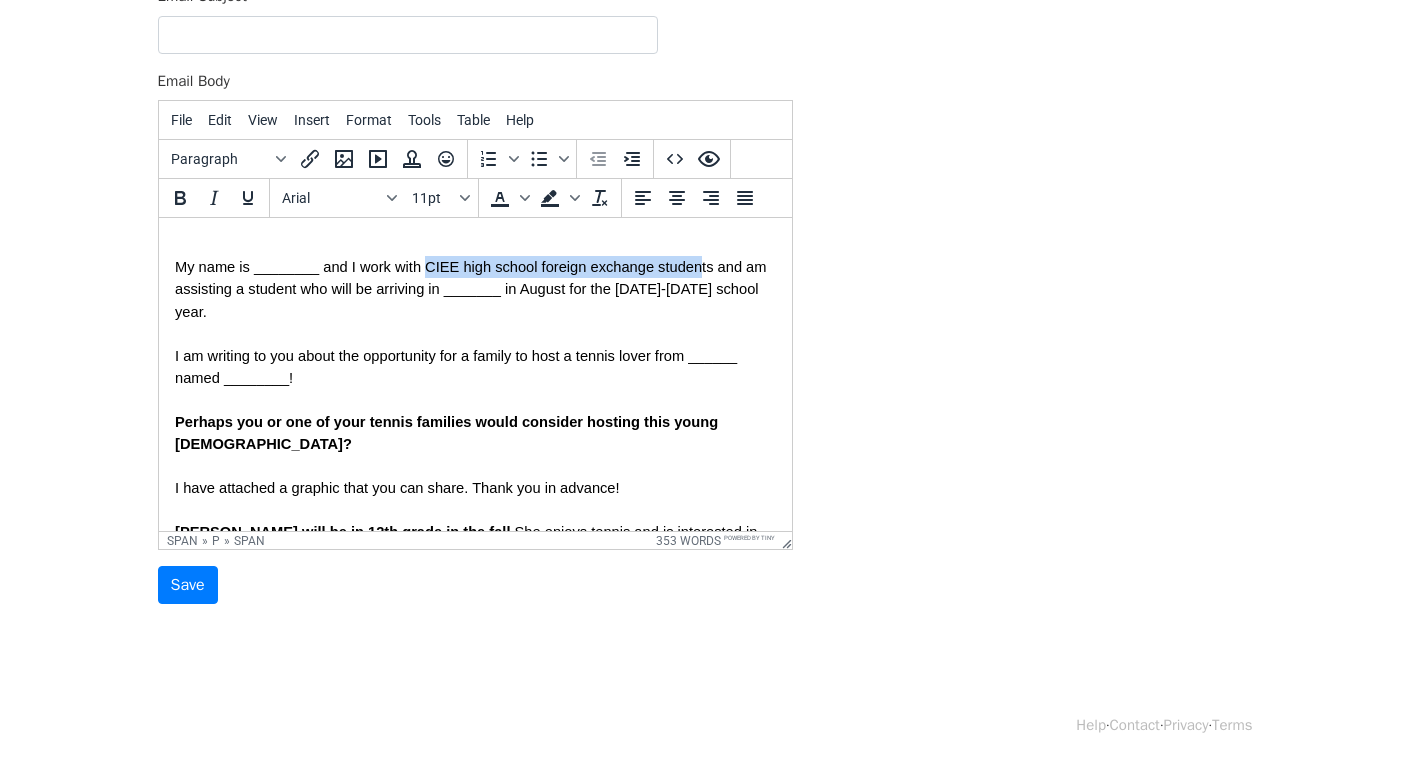 drag, startPoint x: 428, startPoint y: 274, endPoint x: 701, endPoint y: 266, distance: 273.1172 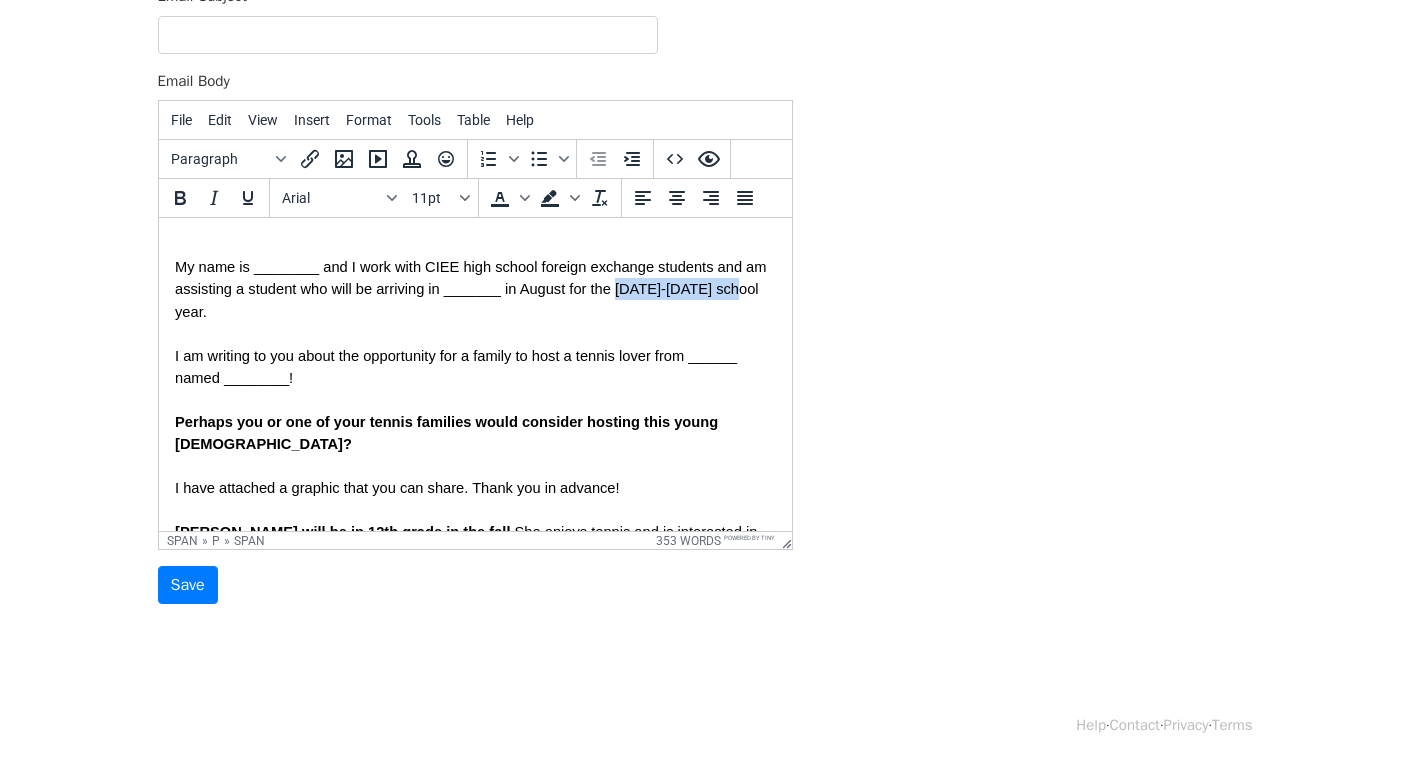 drag, startPoint x: 638, startPoint y: 293, endPoint x: 758, endPoint y: 302, distance: 120.33703 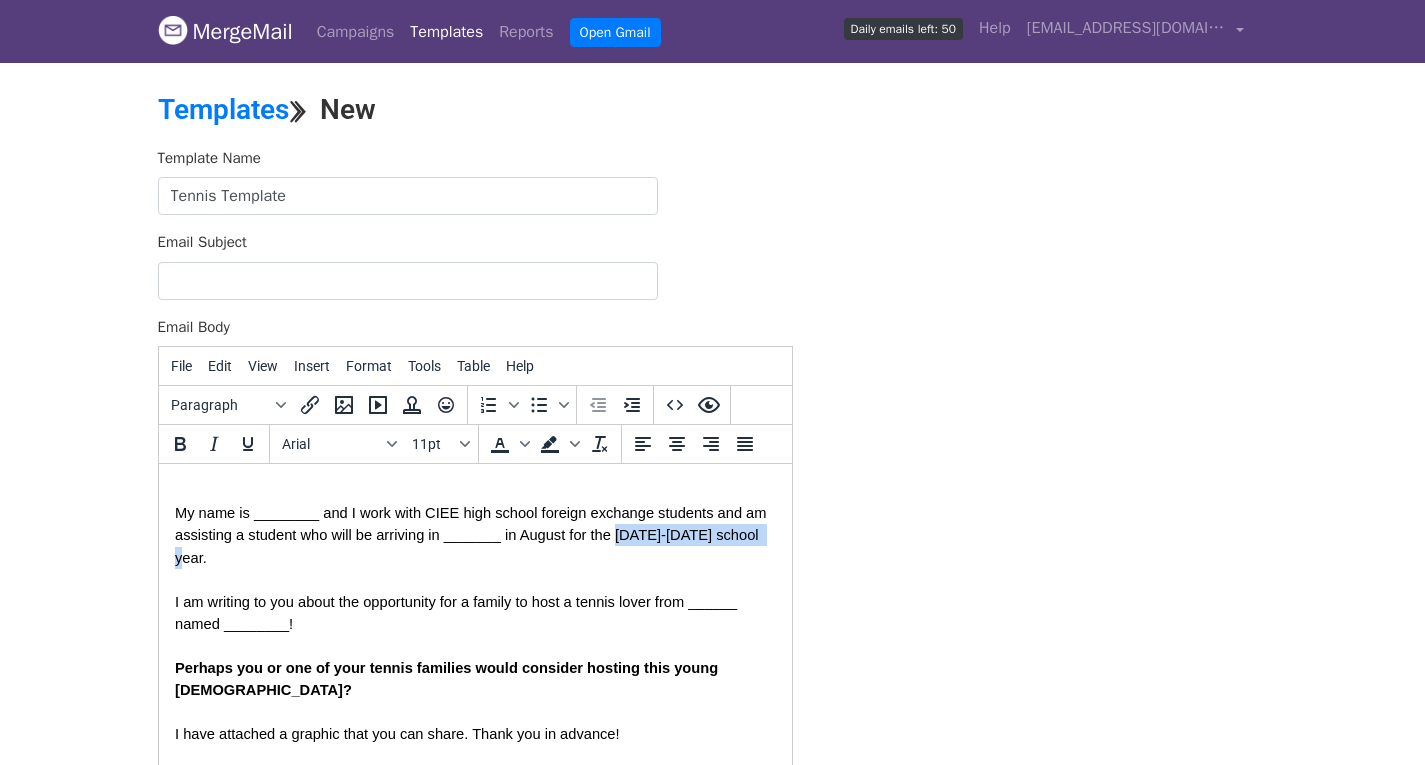 scroll, scrollTop: 2, scrollLeft: 0, axis: vertical 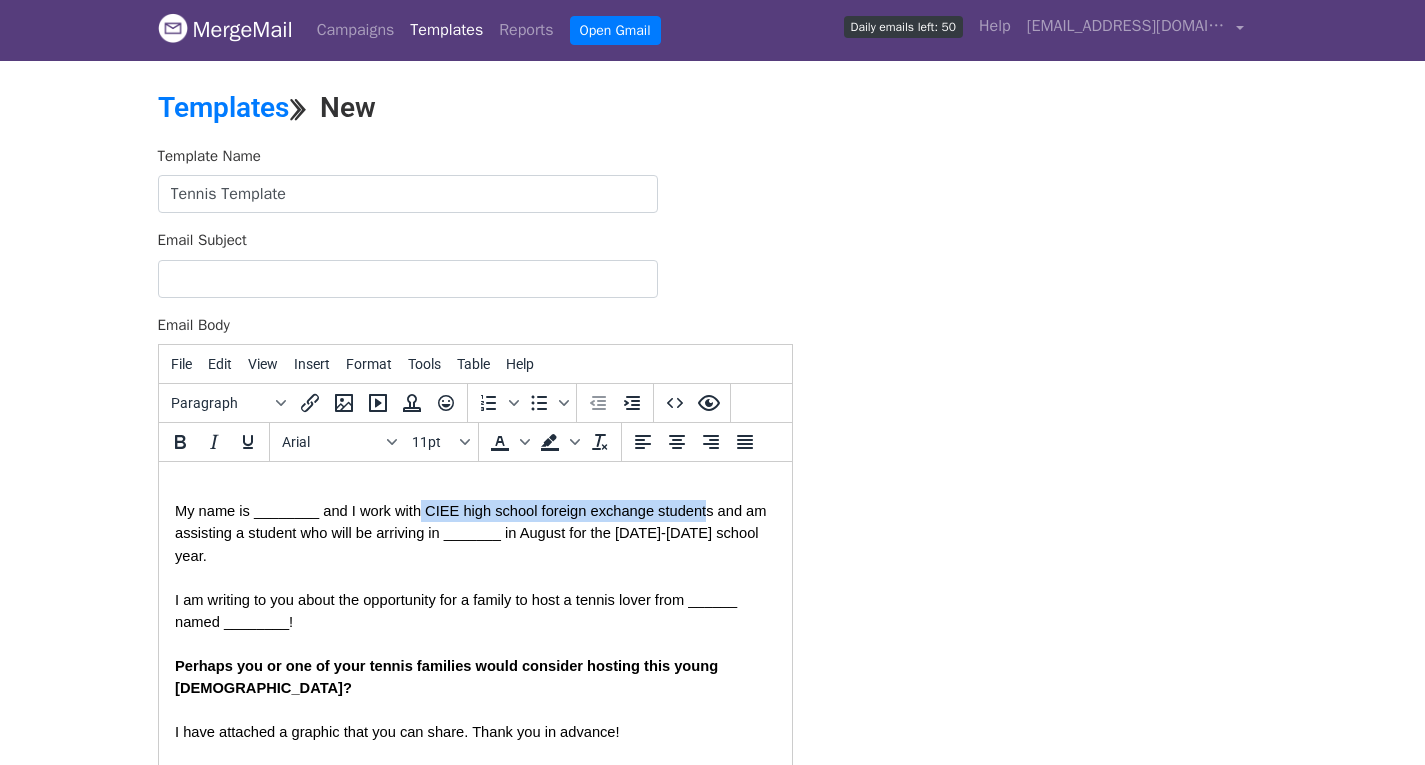 drag, startPoint x: 419, startPoint y: 508, endPoint x: 707, endPoint y: 511, distance: 288.01562 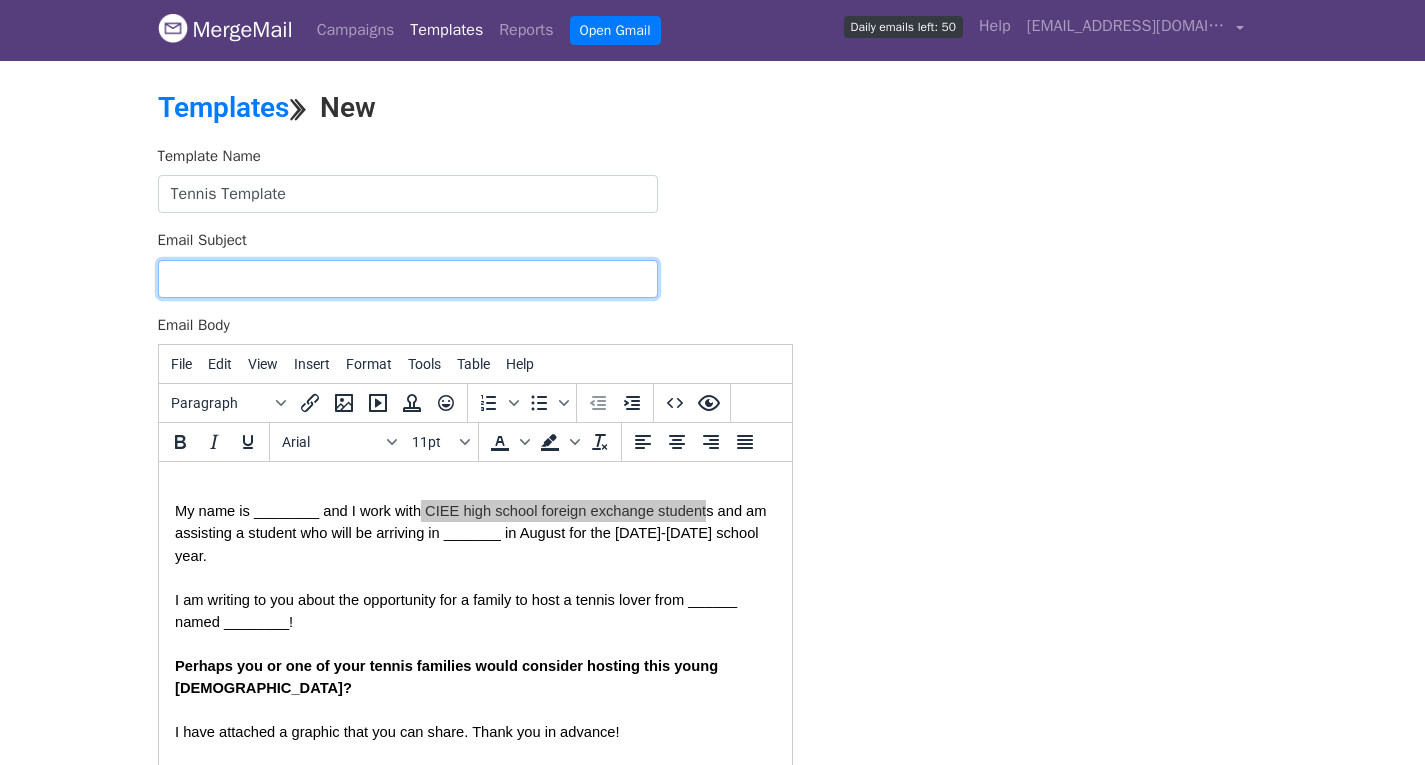 click on "Email Subject" at bounding box center [408, 279] 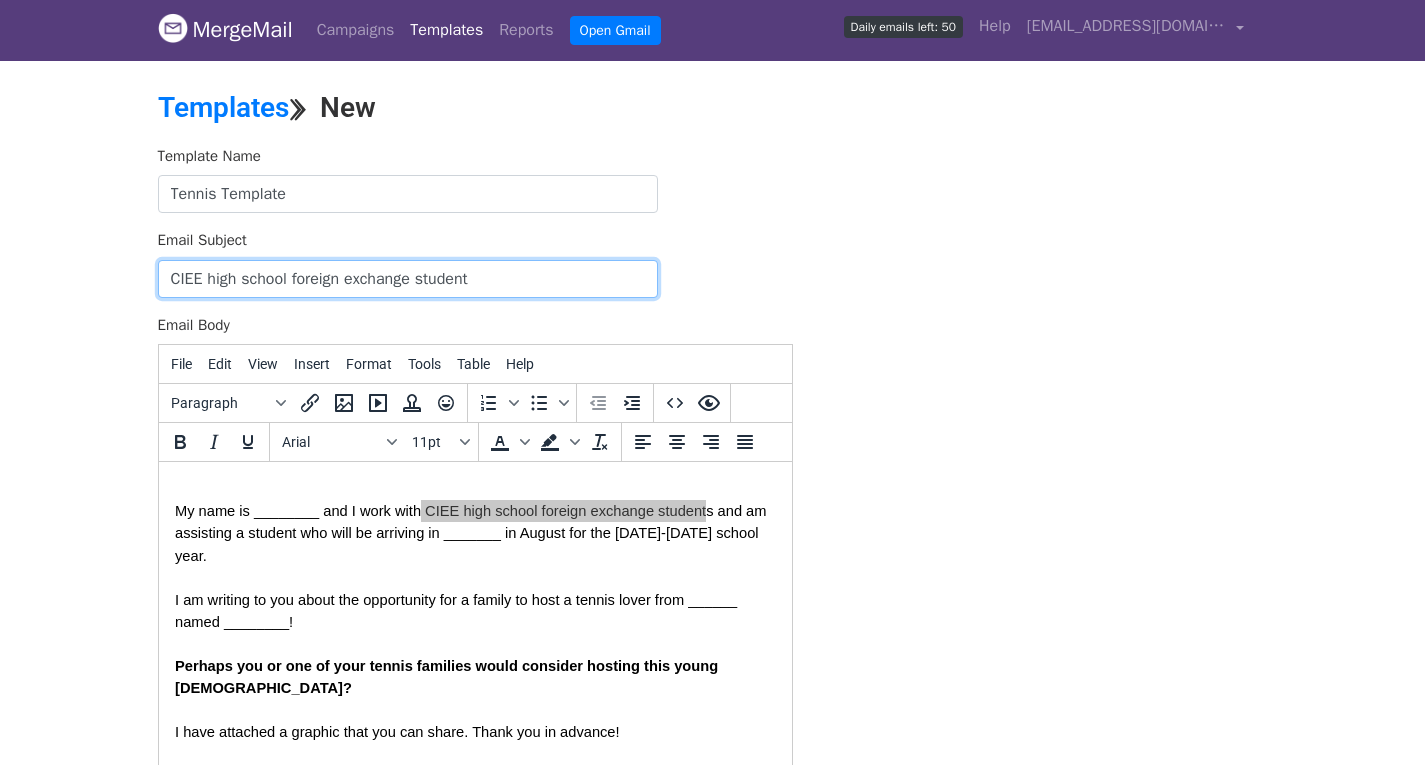scroll, scrollTop: 246, scrollLeft: 0, axis: vertical 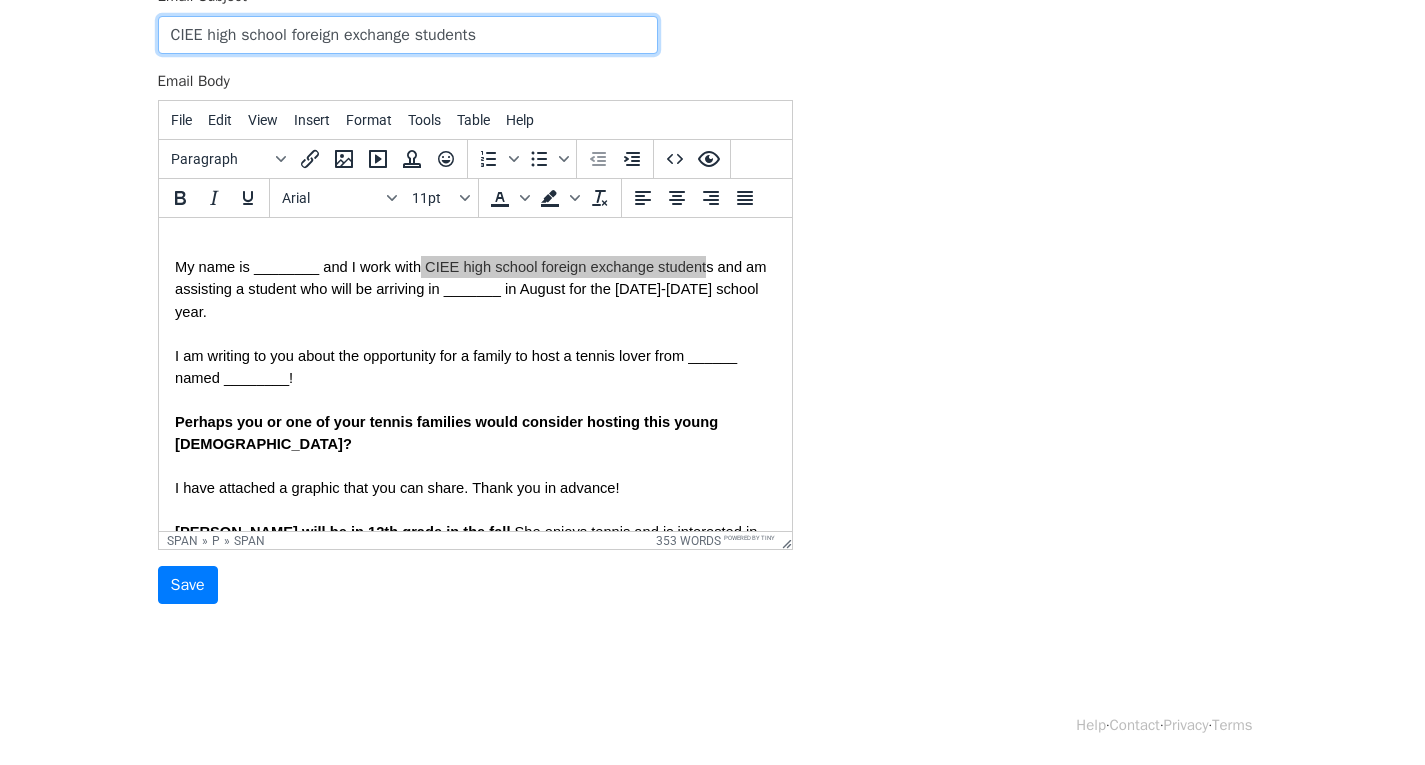 click on "CIEE high school foreign exchange students" at bounding box center (408, 35) 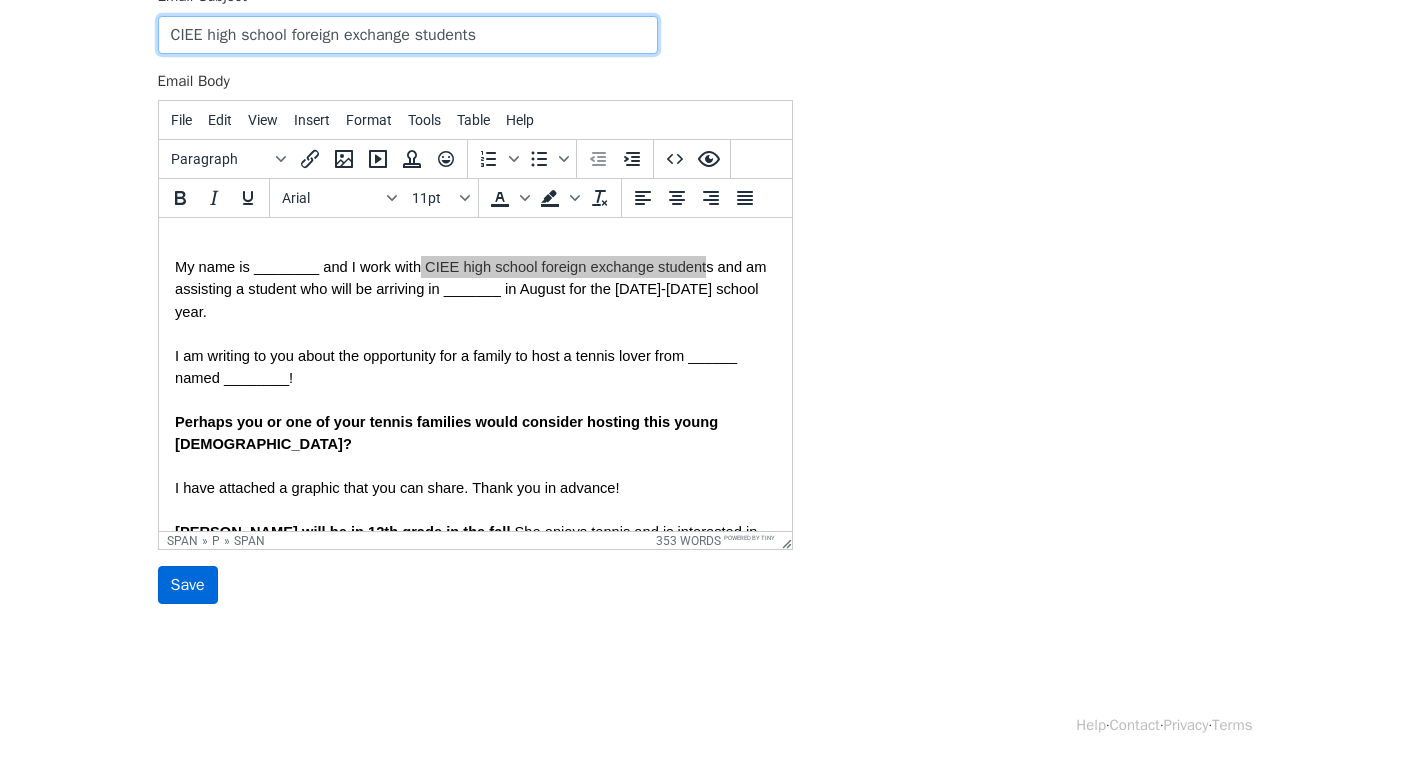 type on "CIEE high school foreign exchange students" 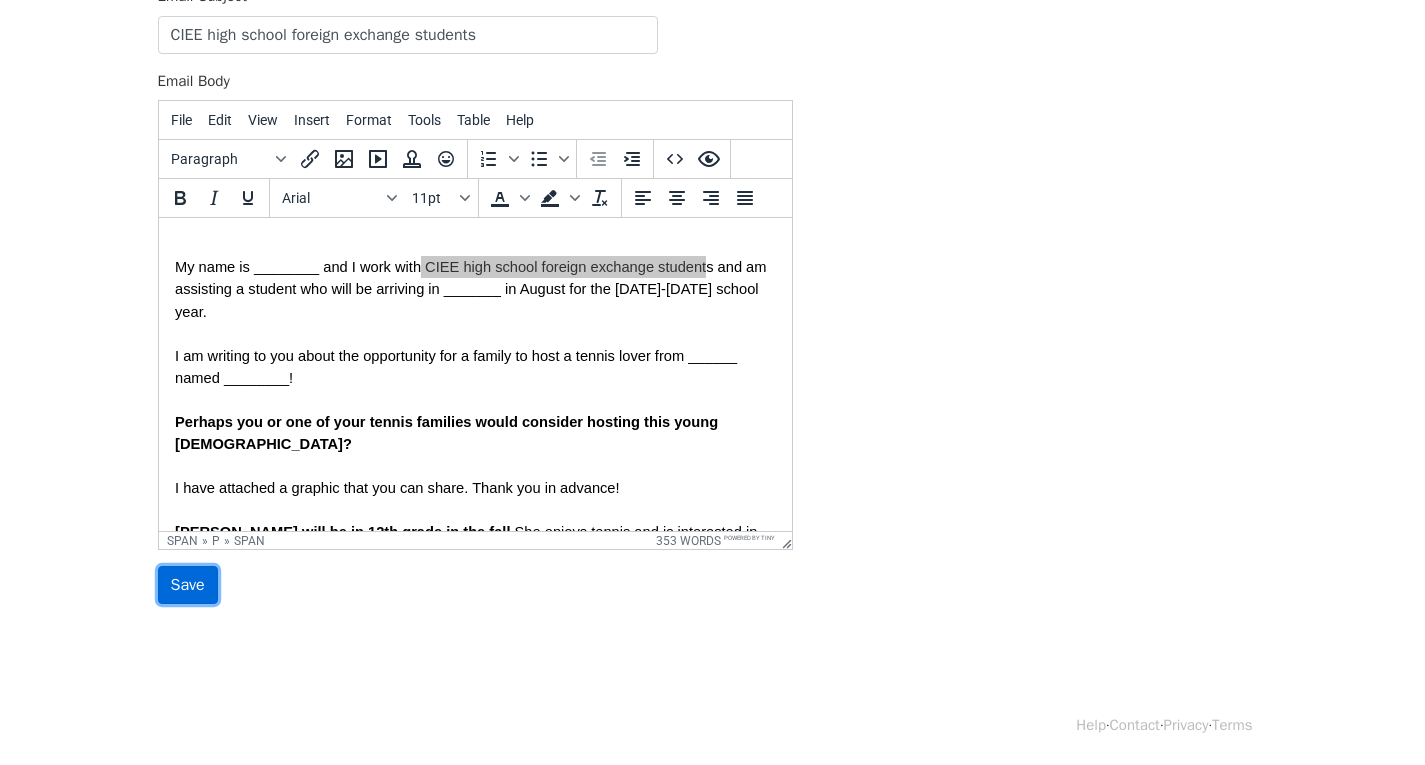click on "Save" at bounding box center (188, 585) 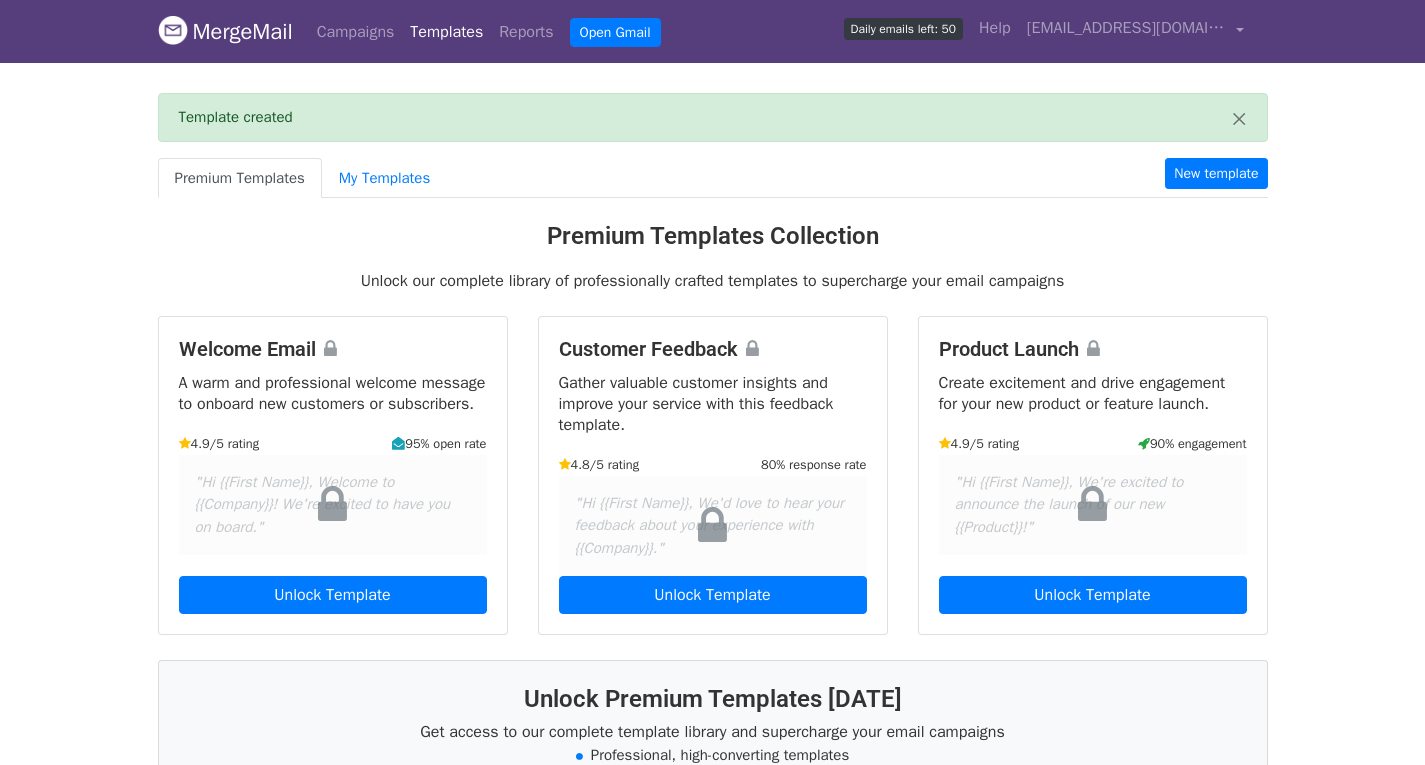 scroll, scrollTop: 0, scrollLeft: 0, axis: both 